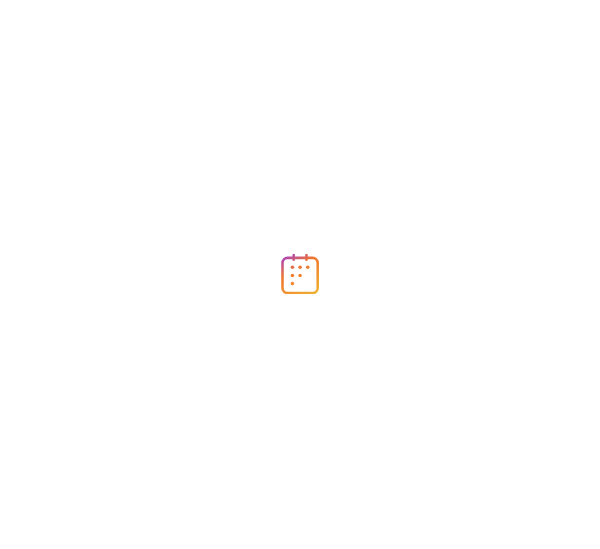 scroll, scrollTop: 0, scrollLeft: 0, axis: both 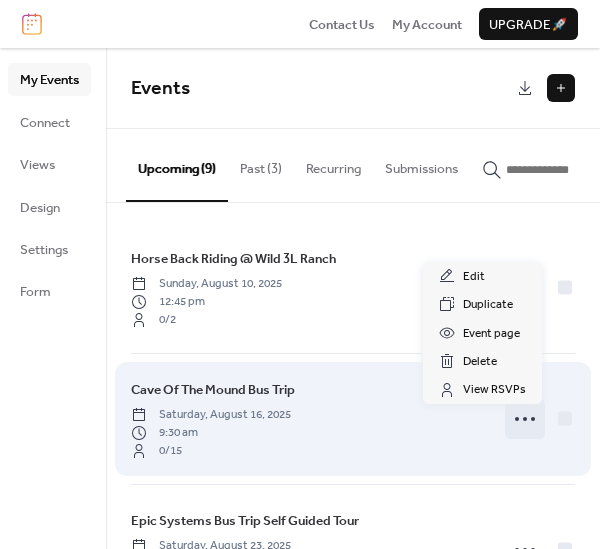click 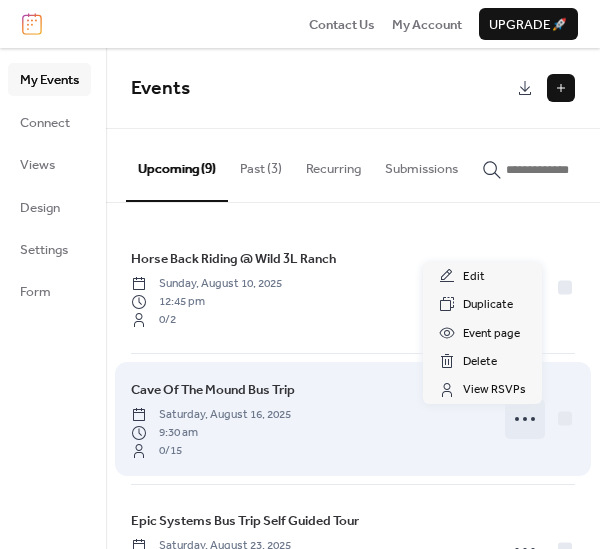 click 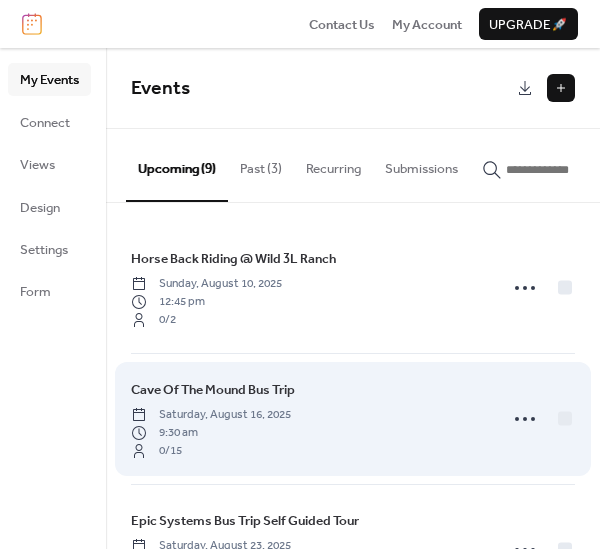 drag, startPoint x: 511, startPoint y: 428, endPoint x: 416, endPoint y: 403, distance: 98.23441 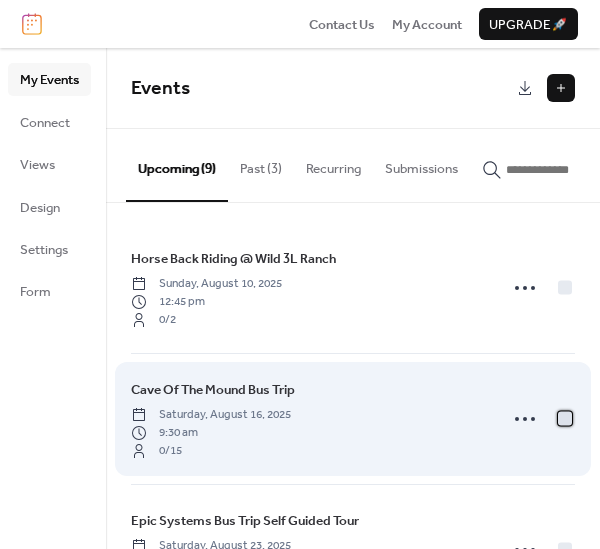 click at bounding box center (565, 418) 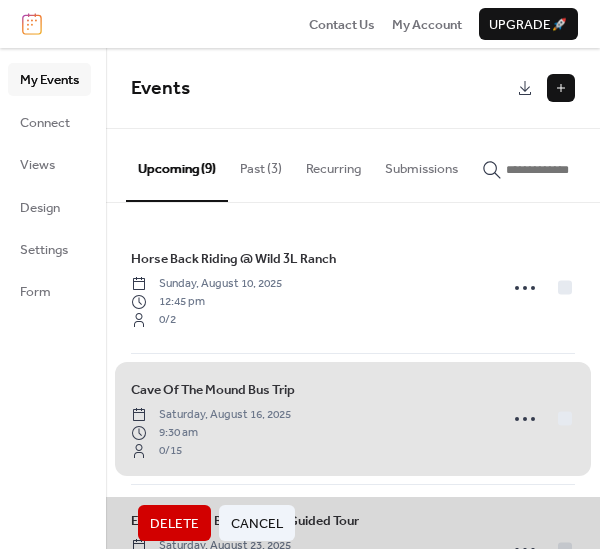 click on "[LOCATION] Bus Trip [DAY], [MONTH] [NUMBER], [YEAR] [NUMBER] [TIME] [NUMBER]  /  [NUMBER]" at bounding box center (353, 418) 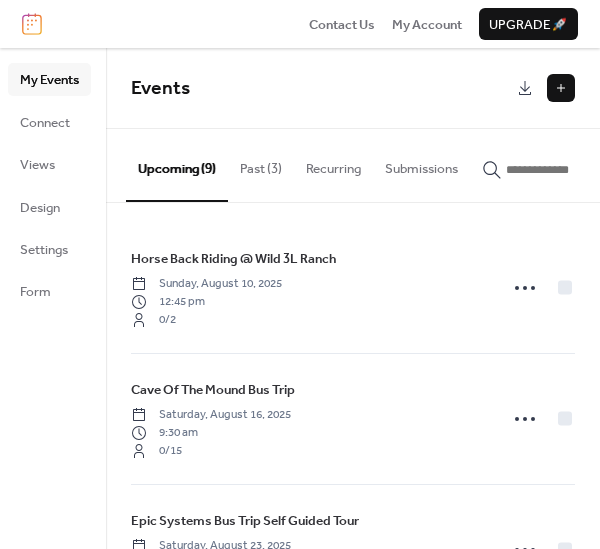click 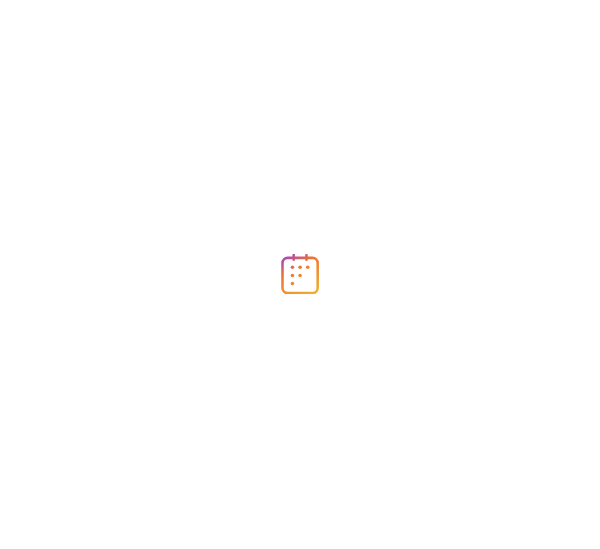 scroll, scrollTop: 0, scrollLeft: 0, axis: both 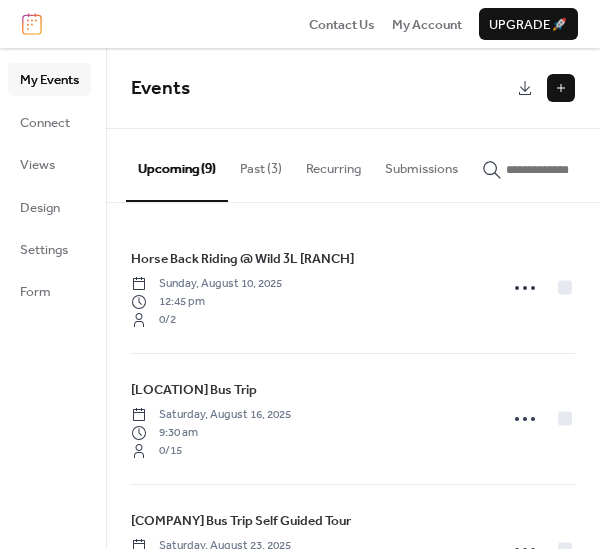 drag, startPoint x: 0, startPoint y: 0, endPoint x: 357, endPoint y: 412, distance: 545.1541 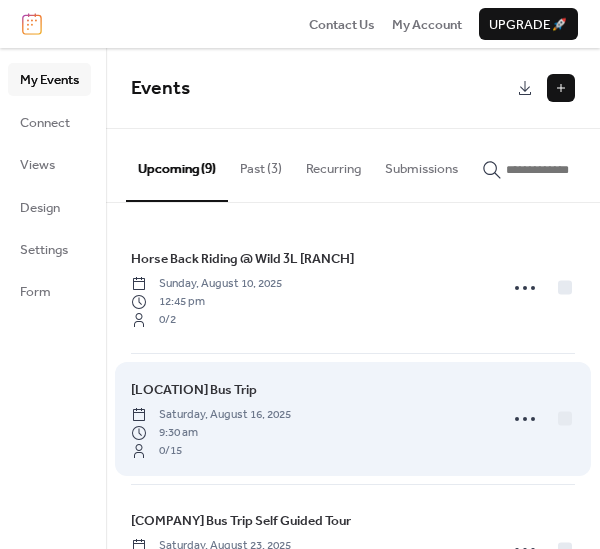 drag, startPoint x: 357, startPoint y: 412, endPoint x: 518, endPoint y: 420, distance: 161.19864 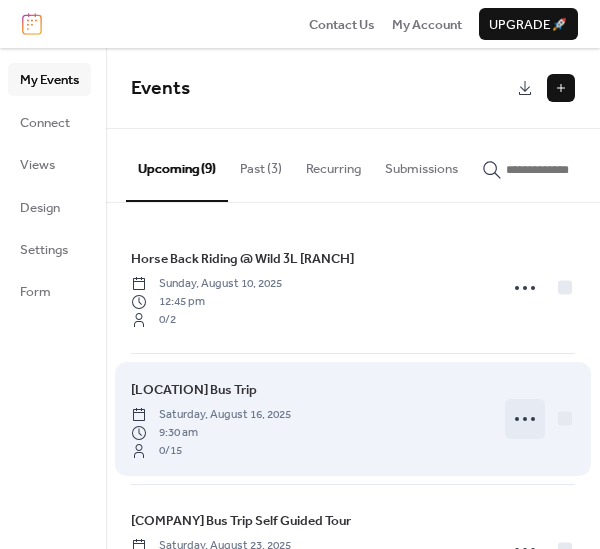 click 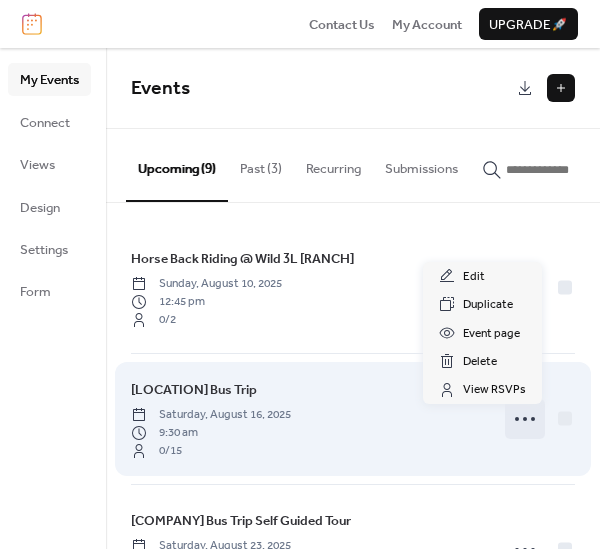 drag, startPoint x: 518, startPoint y: 420, endPoint x: 510, endPoint y: 408, distance: 14.422205 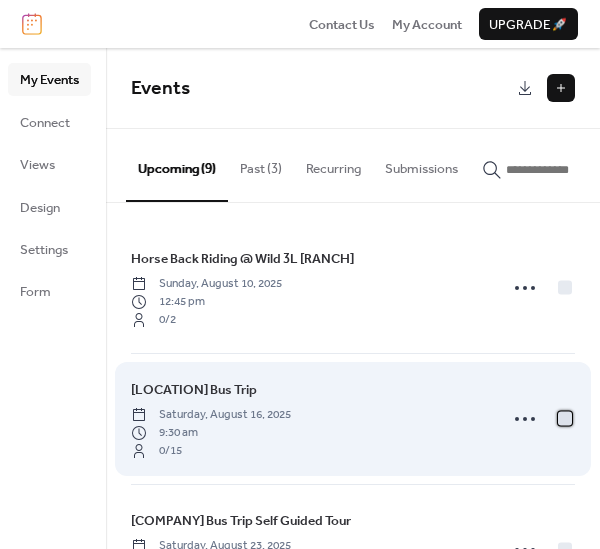 click at bounding box center (565, 418) 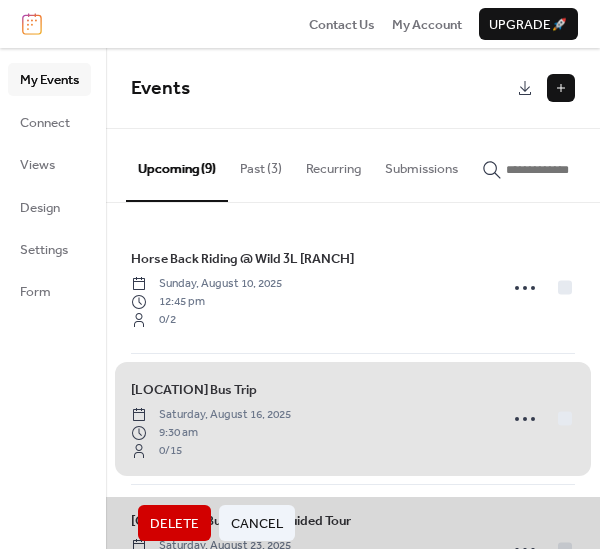 click on "[DAY_OF_WEEK], [MONTH] [DAY], [YEAR] [TIME] [NUMBER]  /  [NUMBER]" at bounding box center (353, 418) 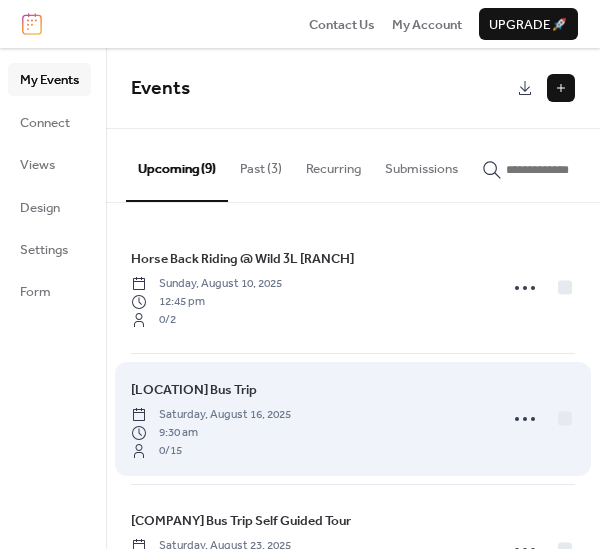 drag, startPoint x: 398, startPoint y: 430, endPoint x: 216, endPoint y: 389, distance: 186.56099 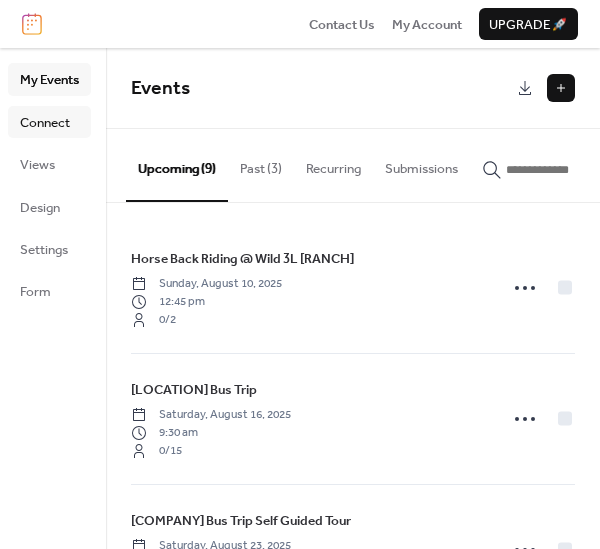 click on "Connect" at bounding box center [45, 123] 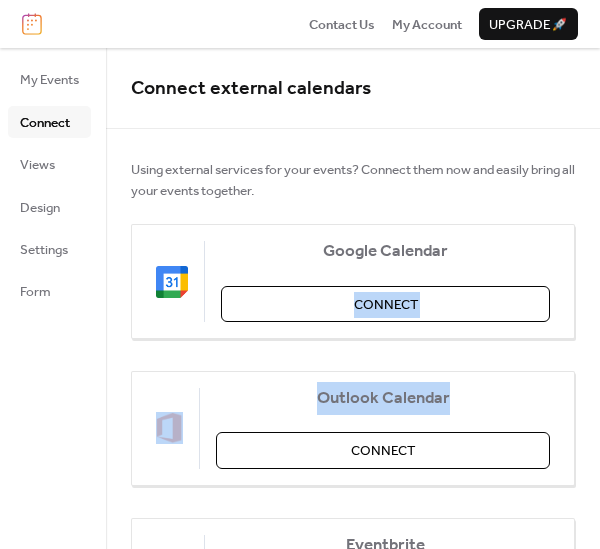 drag, startPoint x: 593, startPoint y: 251, endPoint x: 682, endPoint y: 379, distance: 155.9006 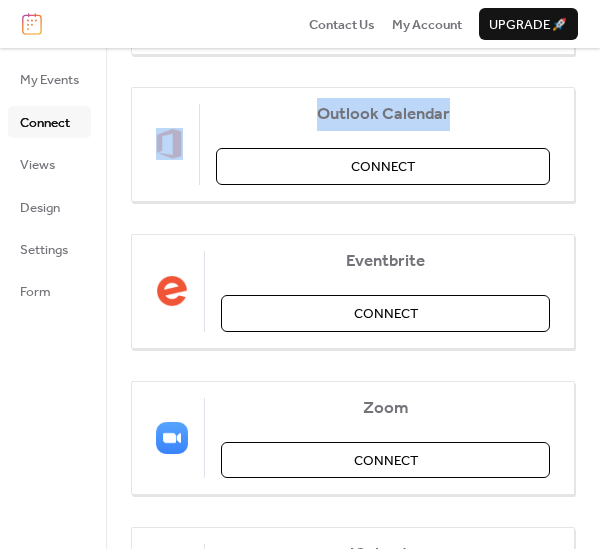 scroll, scrollTop: 0, scrollLeft: 0, axis: both 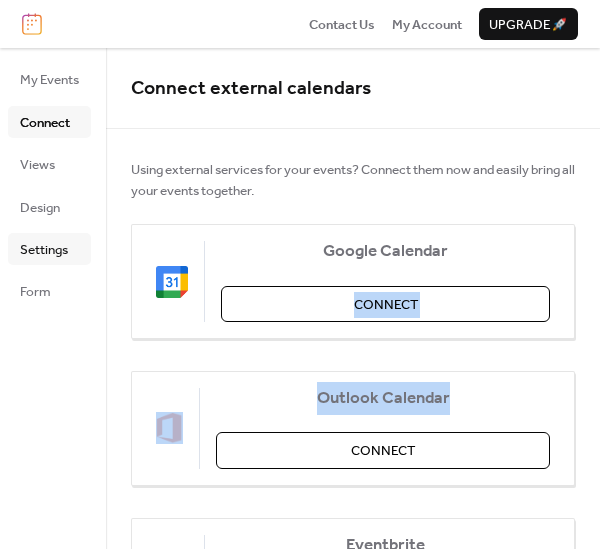 click on "Settings" at bounding box center (44, 250) 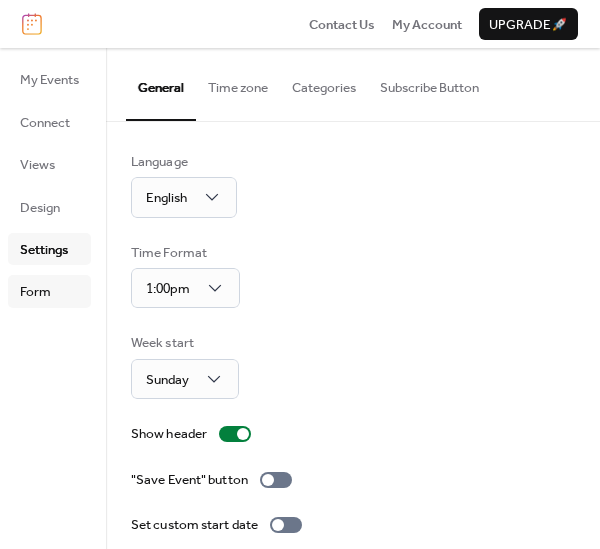 click on "Form" at bounding box center [49, 291] 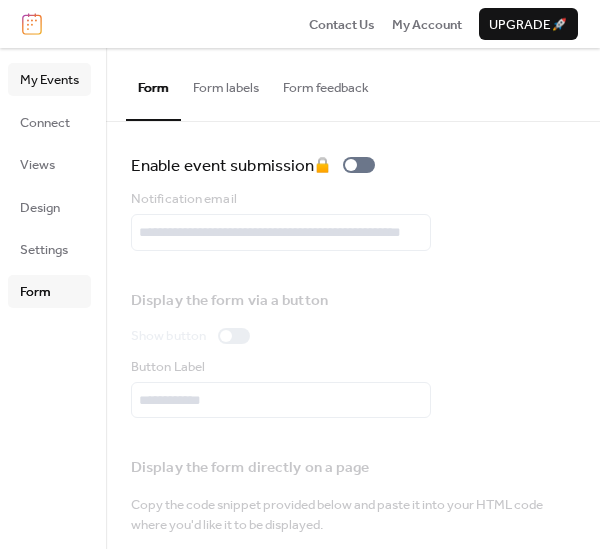 click on "My Events" at bounding box center (49, 80) 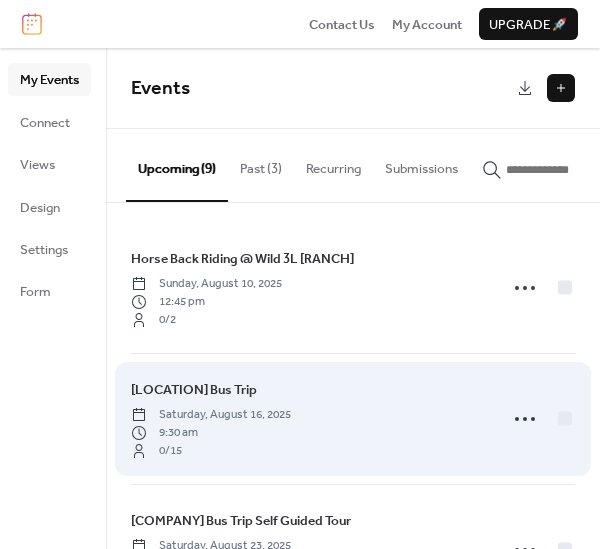 click on "Saturday, August 16, 2025" at bounding box center (211, 415) 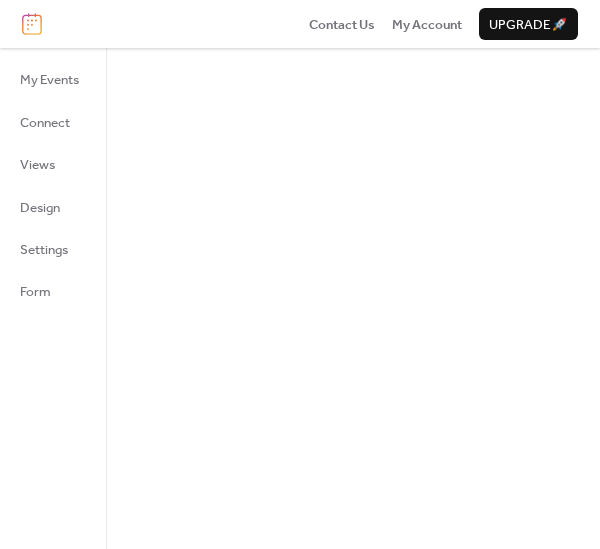 scroll, scrollTop: 0, scrollLeft: 0, axis: both 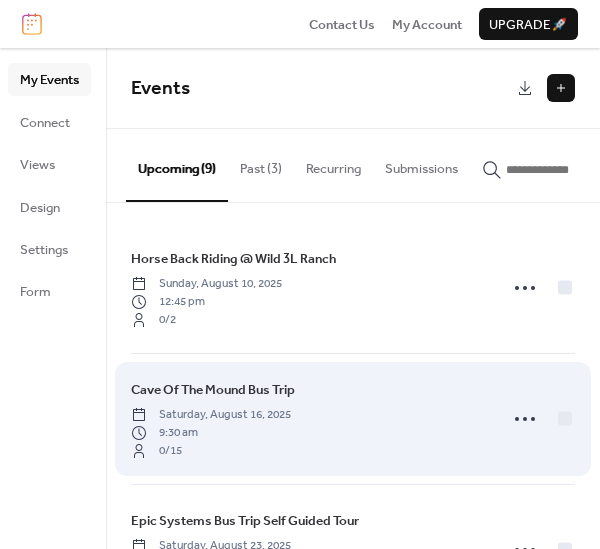 click on "9:30 am" at bounding box center (211, 433) 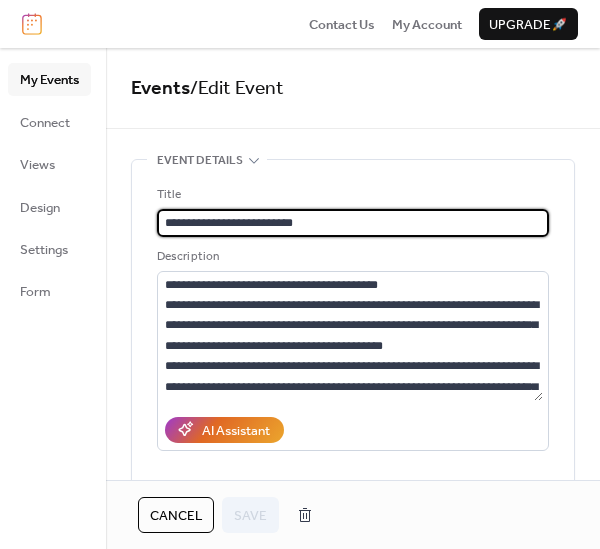 scroll, scrollTop: 4, scrollLeft: 0, axis: vertical 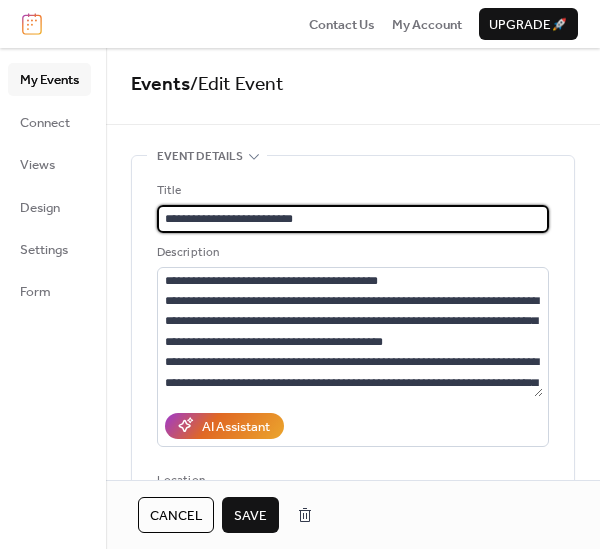 click on "**********" at bounding box center (353, 219) 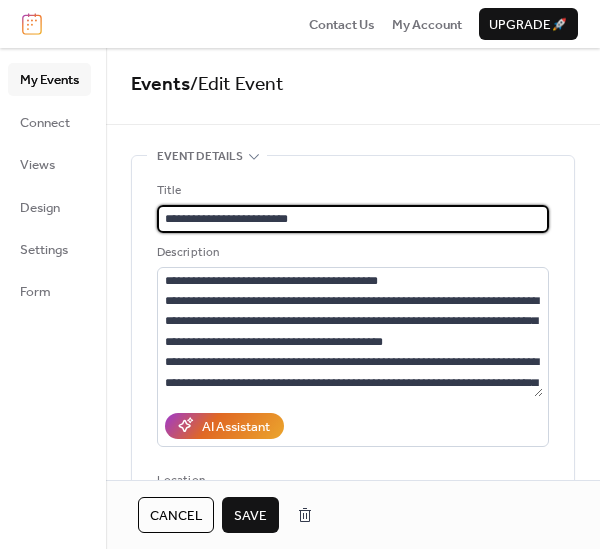 type on "**********" 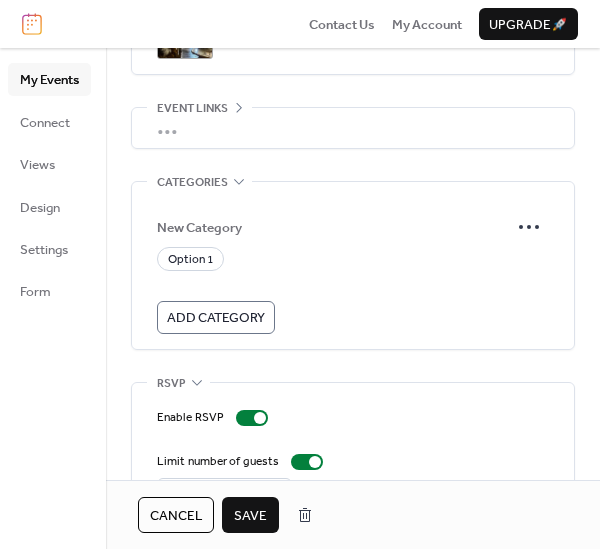 scroll, scrollTop: 1190, scrollLeft: 0, axis: vertical 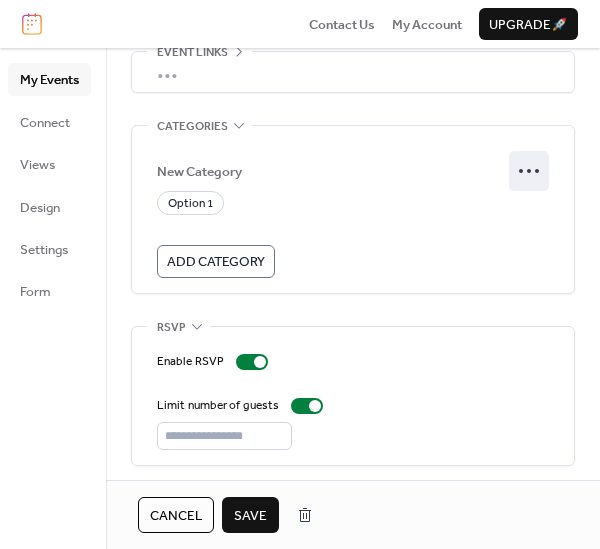 click 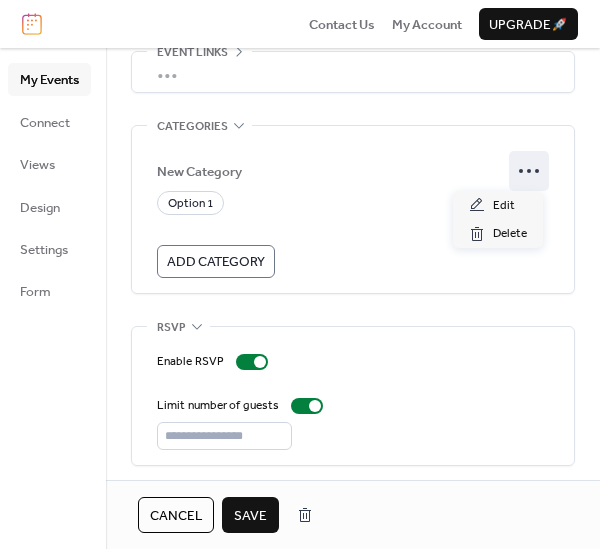 click on "New Category" at bounding box center [353, 171] 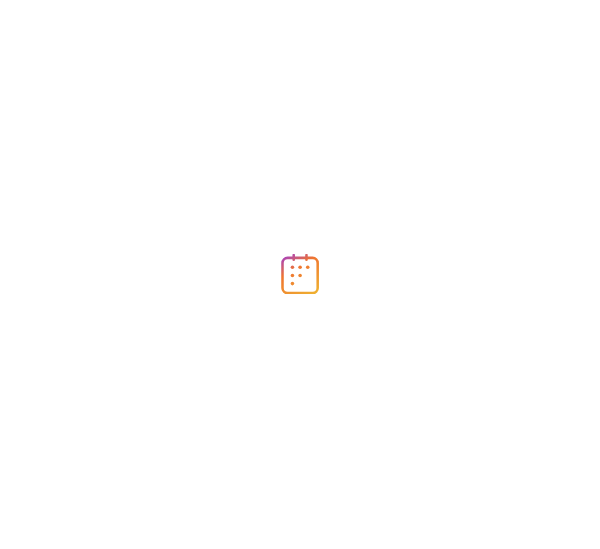 scroll, scrollTop: 0, scrollLeft: 0, axis: both 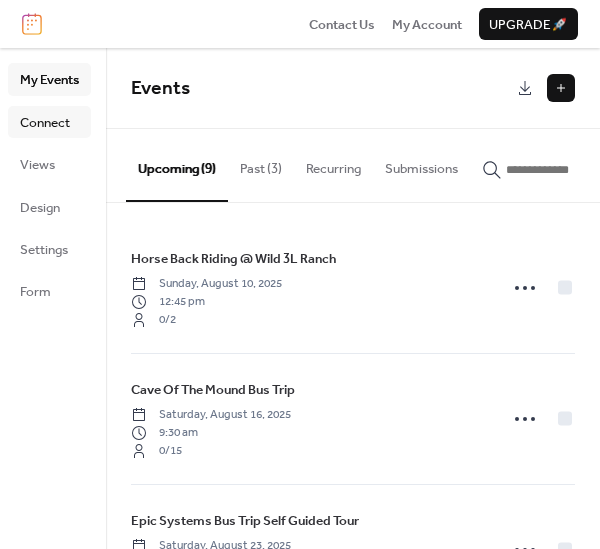 click on "Connect" at bounding box center (45, 123) 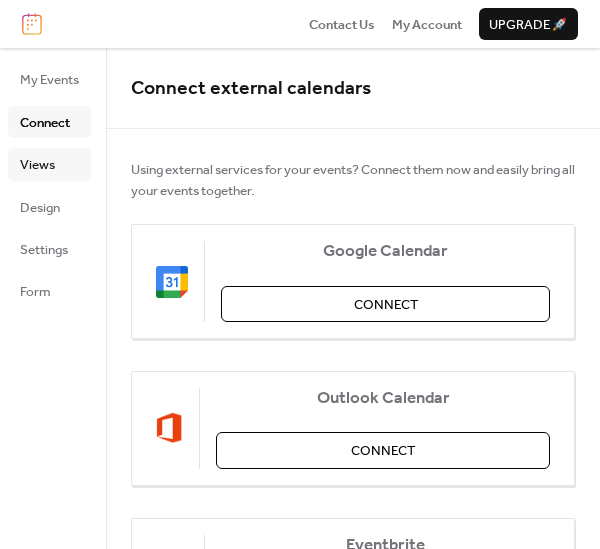 click on "Views" at bounding box center [37, 165] 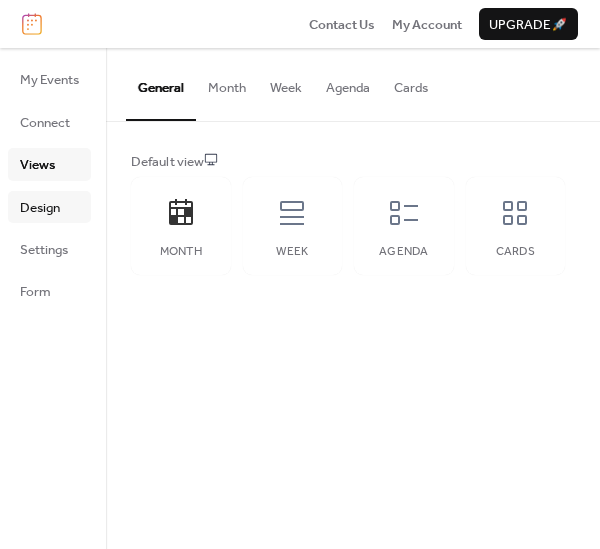 drag, startPoint x: 42, startPoint y: 202, endPoint x: 25, endPoint y: 202, distance: 17 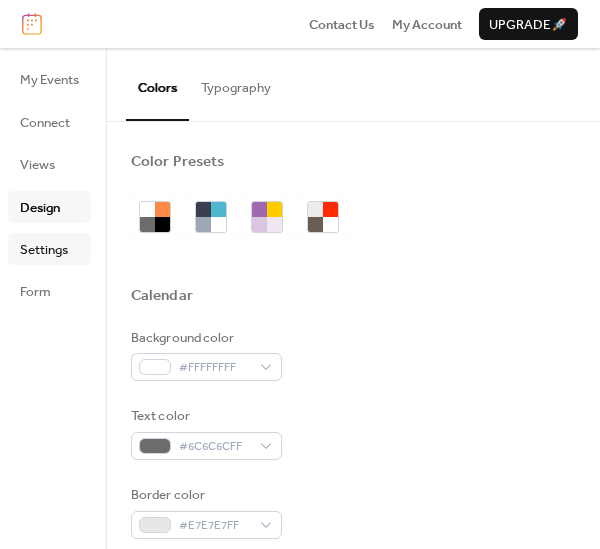 click on "Settings" at bounding box center (44, 250) 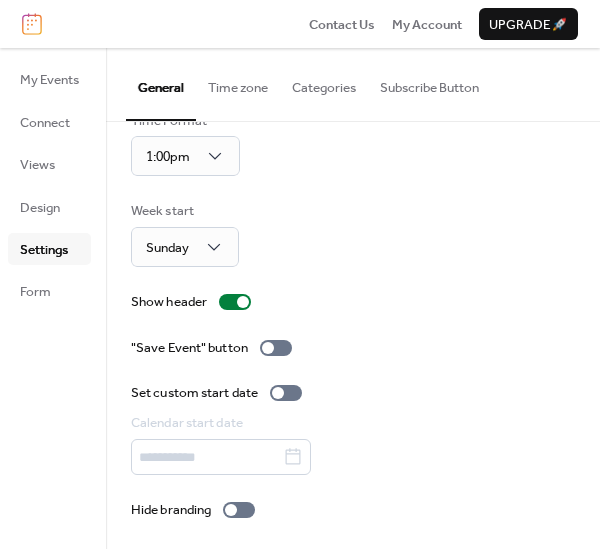 scroll, scrollTop: 0, scrollLeft: 0, axis: both 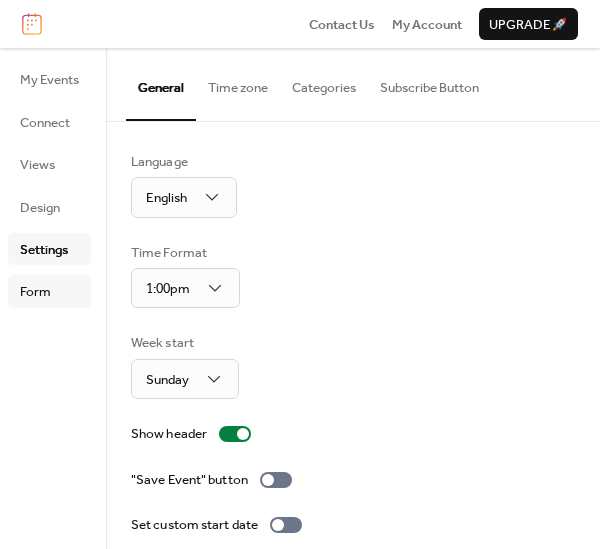 click on "Form" at bounding box center [35, 292] 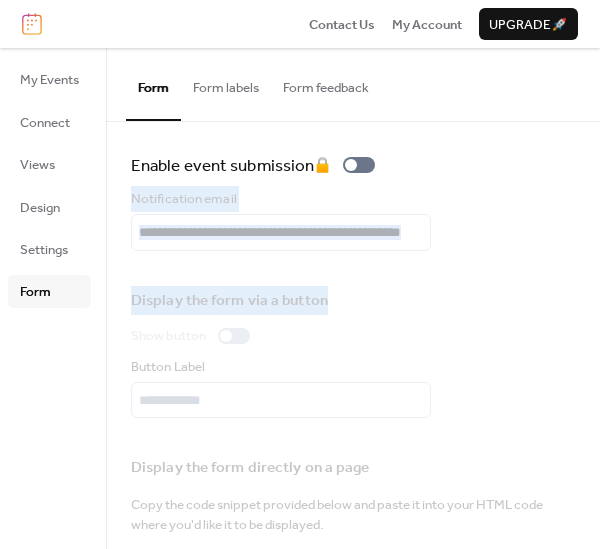 drag, startPoint x: 592, startPoint y: 157, endPoint x: 604, endPoint y: 292, distance: 135.53229 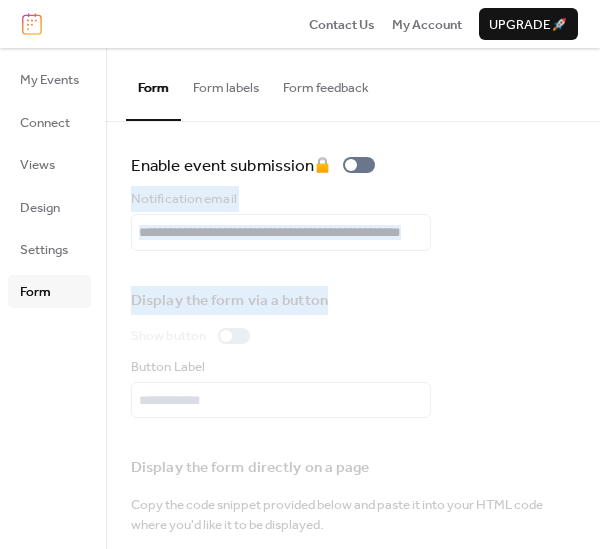 click on "**********" at bounding box center (300, 274) 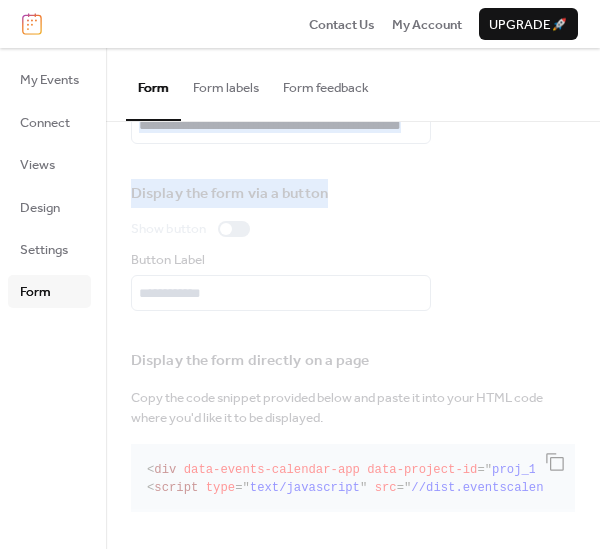 scroll, scrollTop: 0, scrollLeft: 0, axis: both 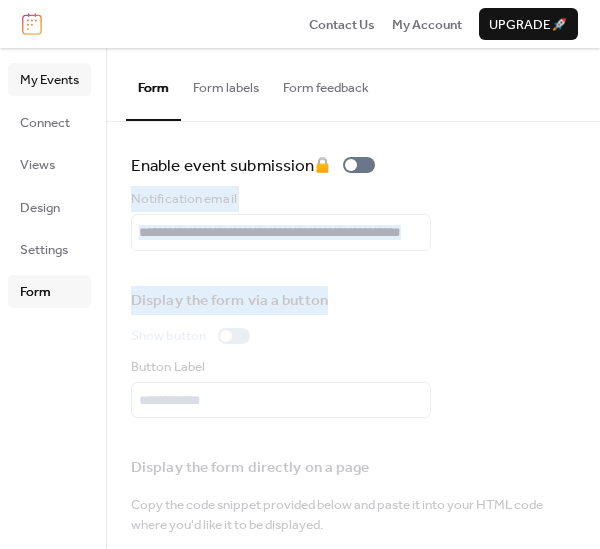 click on "My Events" at bounding box center (49, 80) 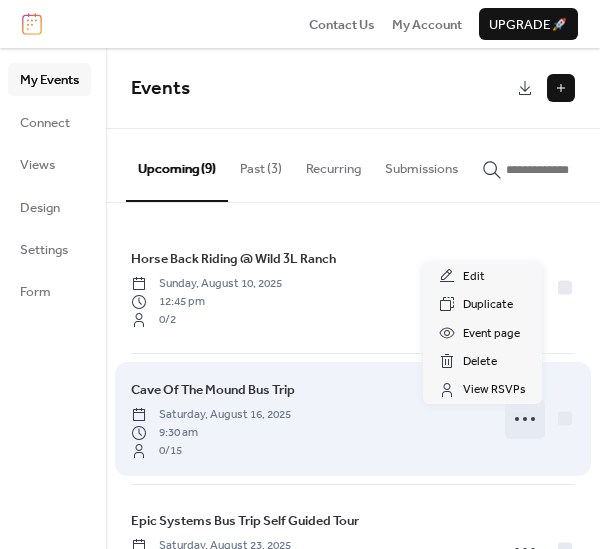 click 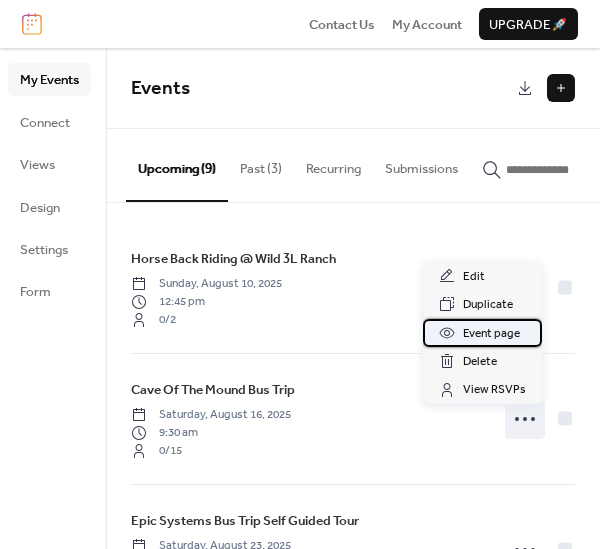 click on "Event page" at bounding box center (491, 334) 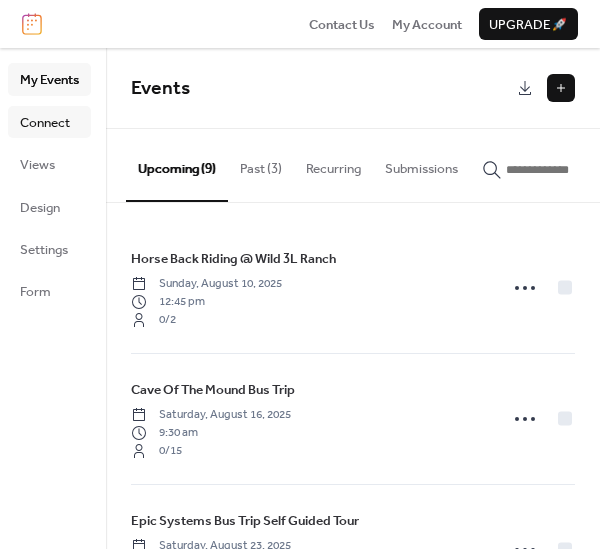 click on "Connect" at bounding box center [45, 123] 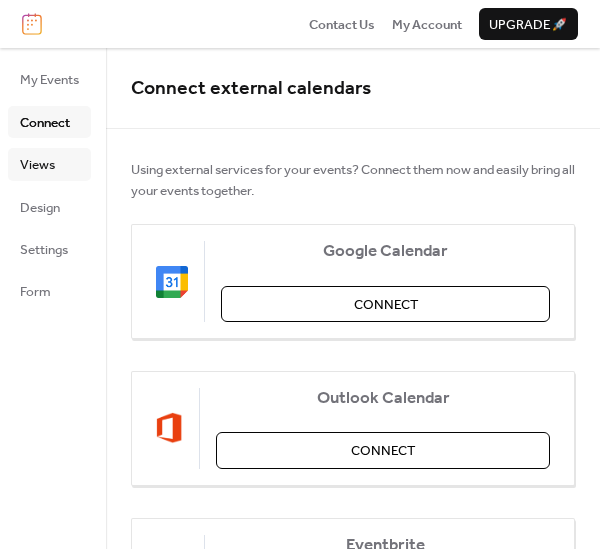 click on "Views" at bounding box center (37, 165) 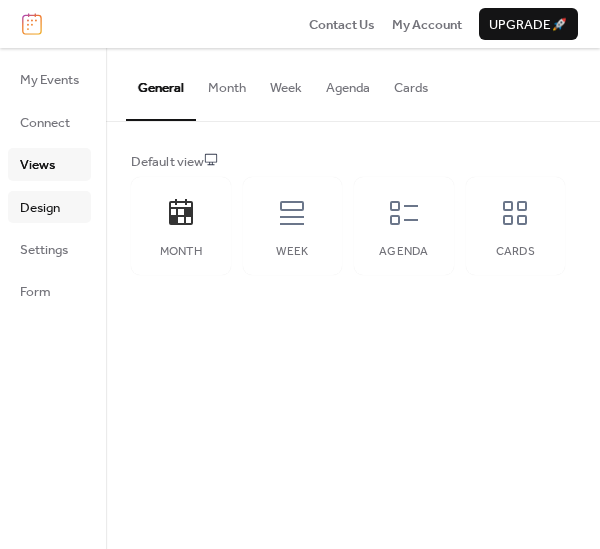 click on "Design" at bounding box center (49, 207) 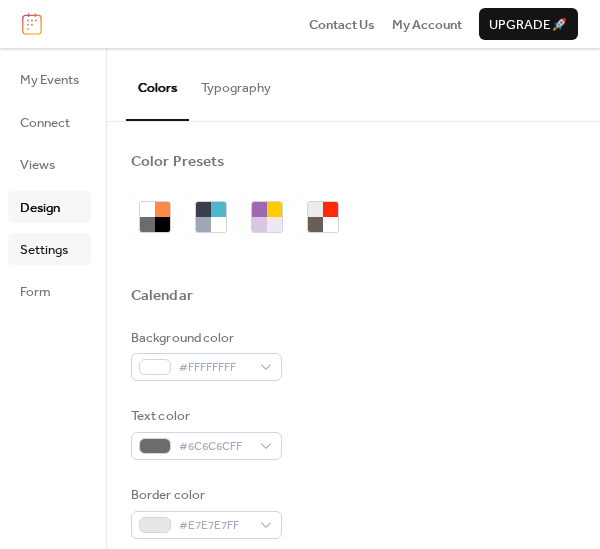 click on "Settings" at bounding box center (44, 250) 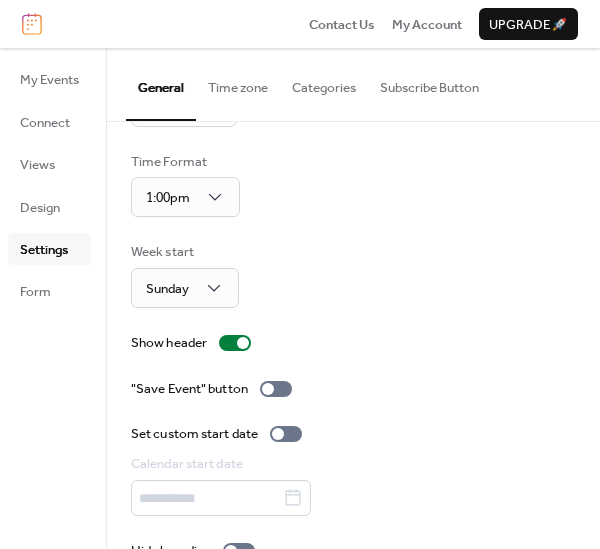 scroll, scrollTop: 0, scrollLeft: 0, axis: both 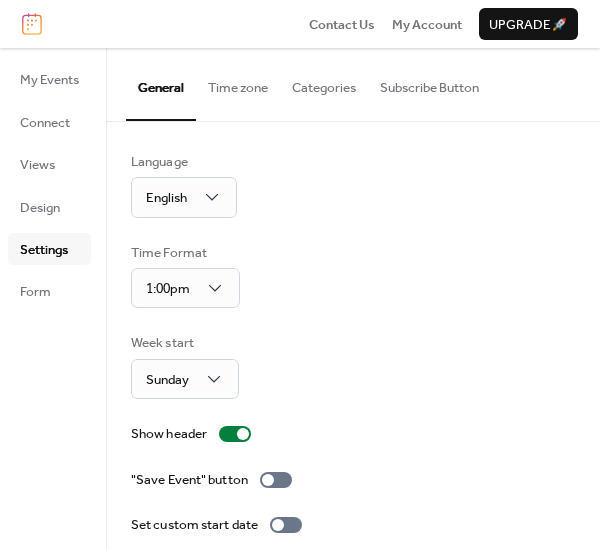 click on "Subscribe Button" at bounding box center (429, 83) 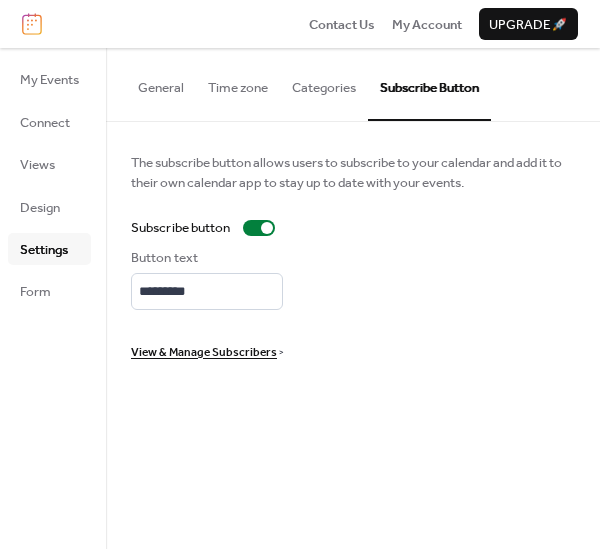 click on "Categories" at bounding box center (324, 83) 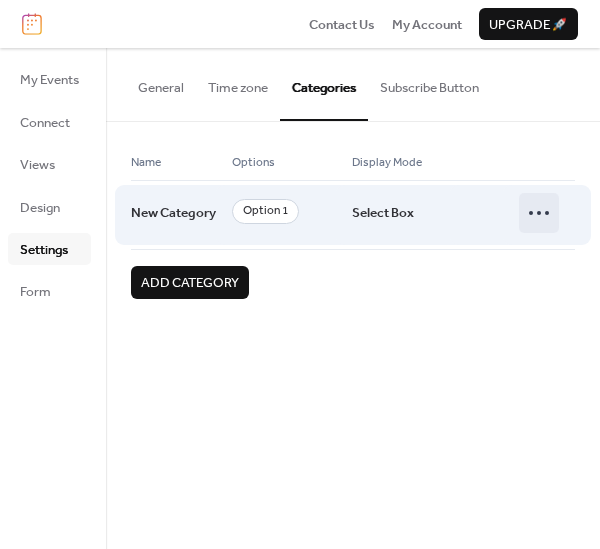 click 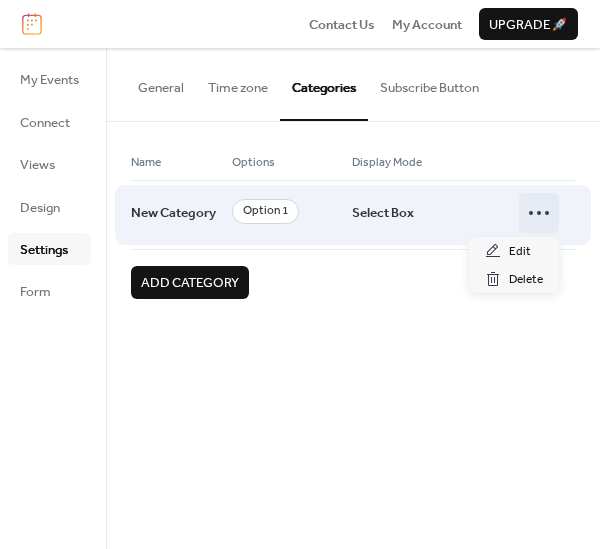 click on "Select Box" at bounding box center [409, 215] 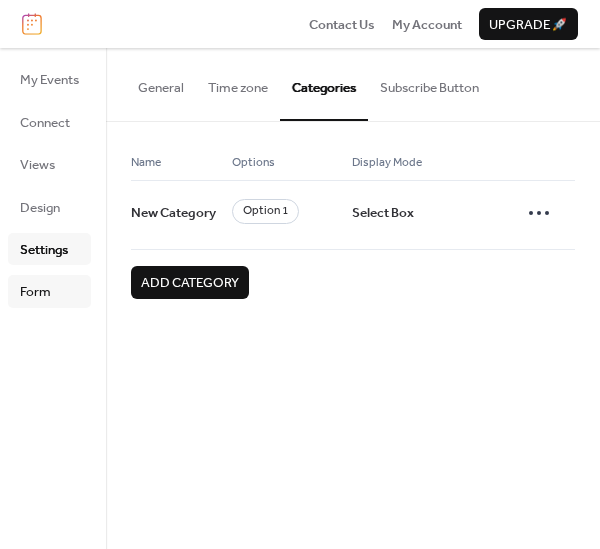 click on "Form" at bounding box center (35, 292) 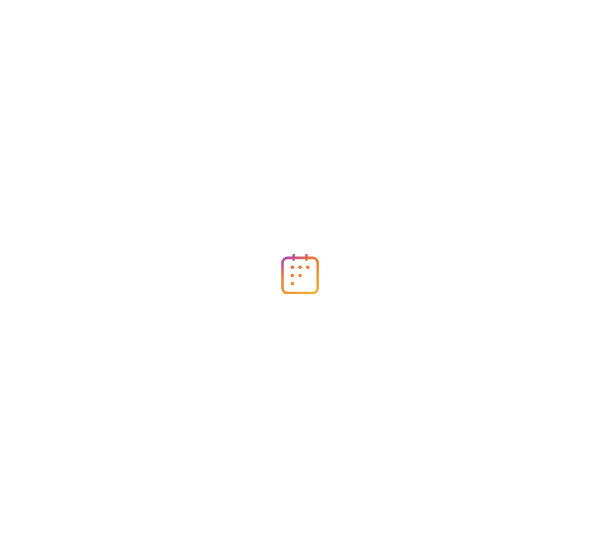 scroll, scrollTop: 0, scrollLeft: 0, axis: both 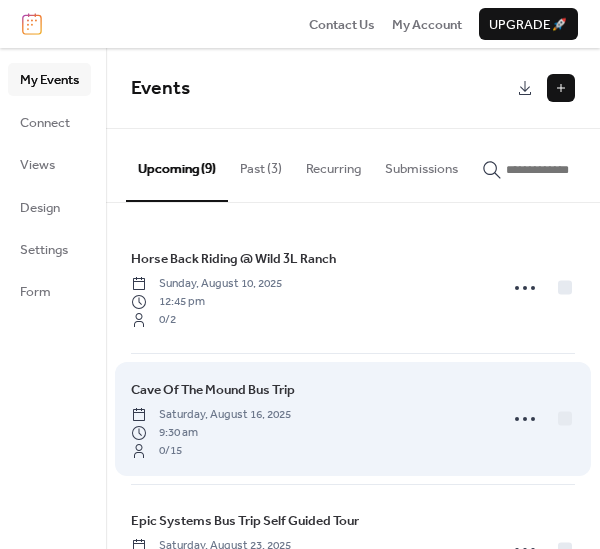 click on "[DAY_OF_WEEK], [MONTH] [DAY], [YEAR] [TIME] [NUMBER]  /  [NUMBER]" at bounding box center [353, 419] 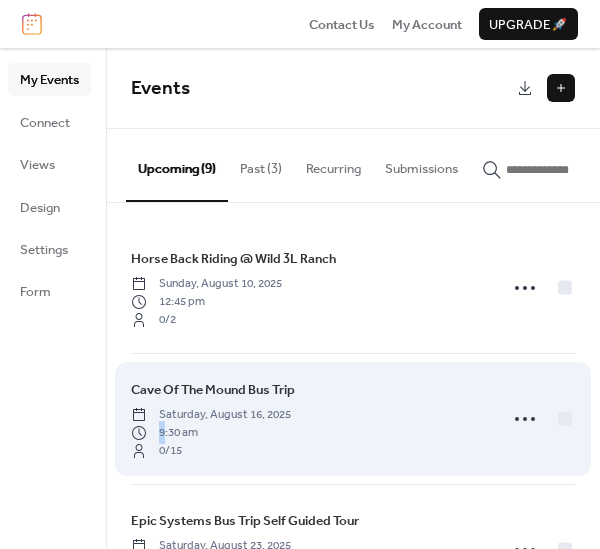 click on "9:30 am" at bounding box center (211, 433) 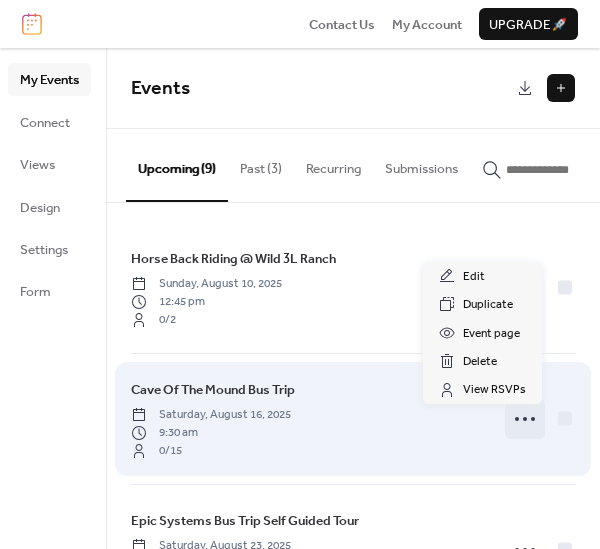 click 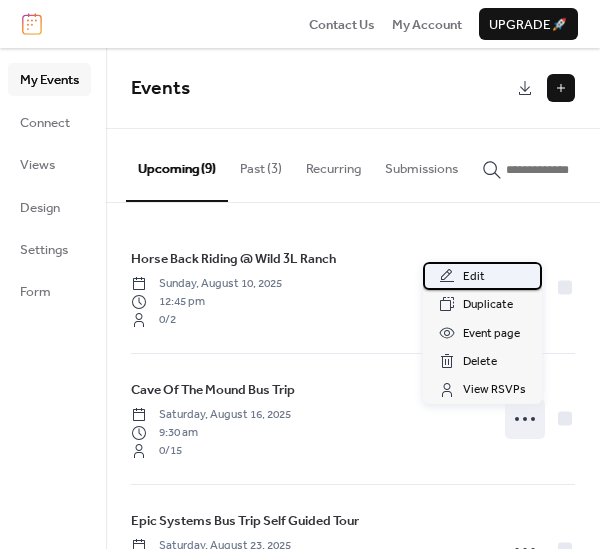 click on "Edit" at bounding box center [474, 277] 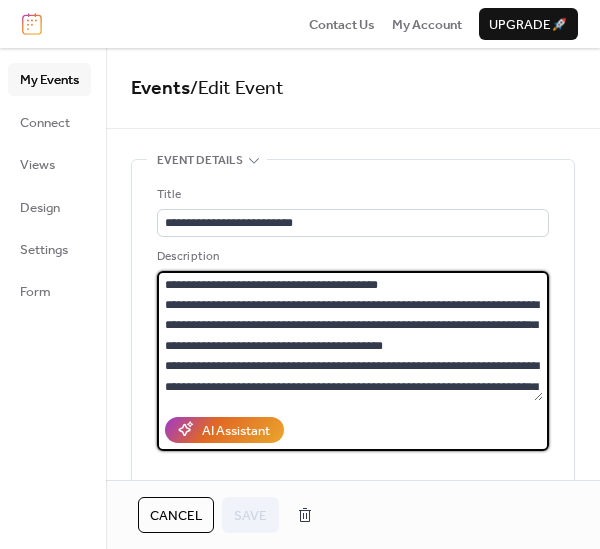 click at bounding box center [350, 336] 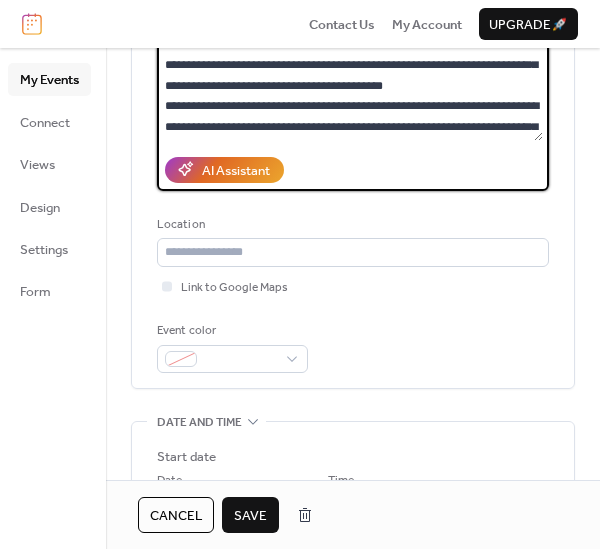scroll, scrollTop: 270, scrollLeft: 0, axis: vertical 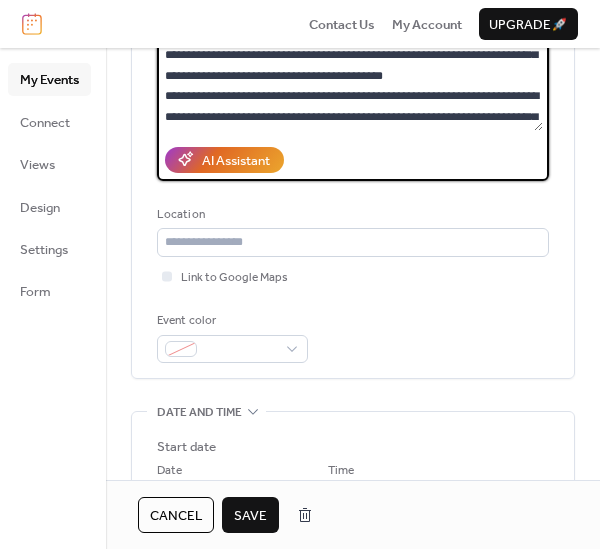 type on "**********" 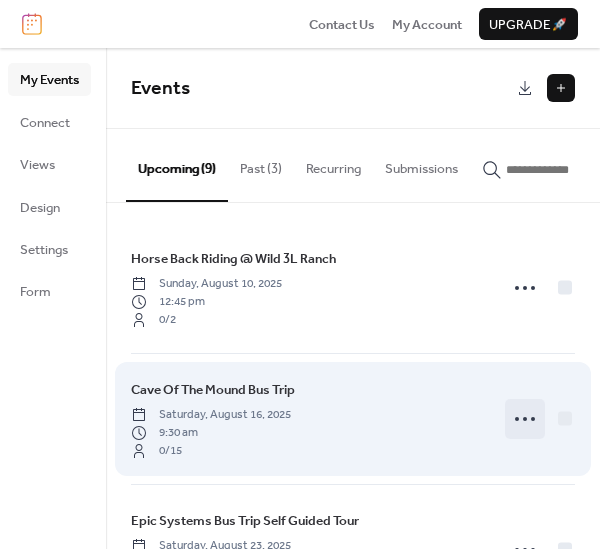 click 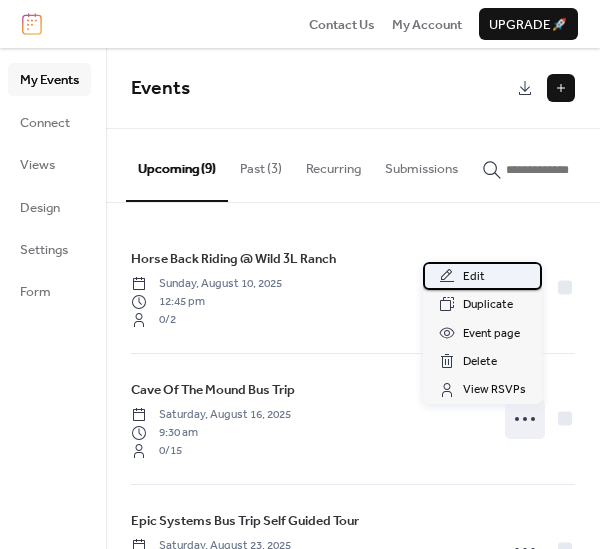click on "Edit" at bounding box center [482, 276] 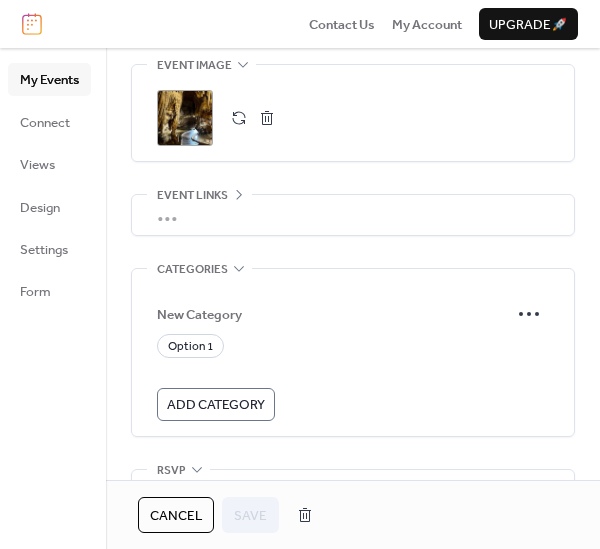scroll, scrollTop: 1067, scrollLeft: 0, axis: vertical 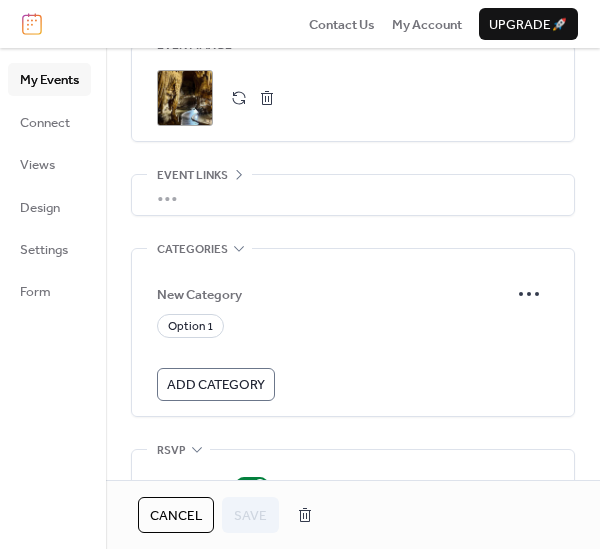 click on "Add Category" at bounding box center (216, 385) 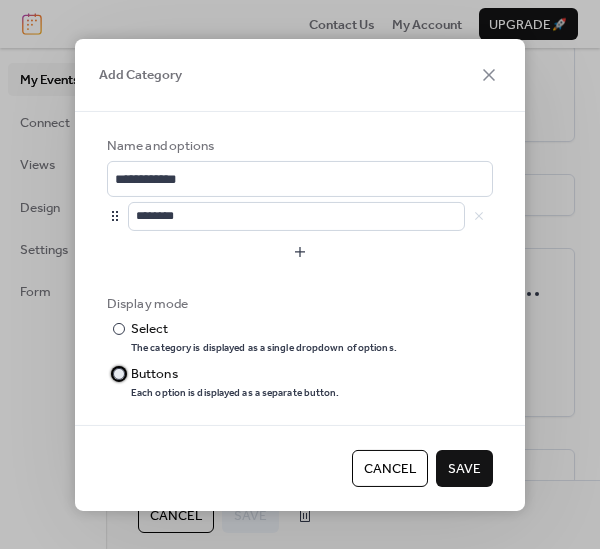 click on "Buttons" at bounding box center [233, 374] 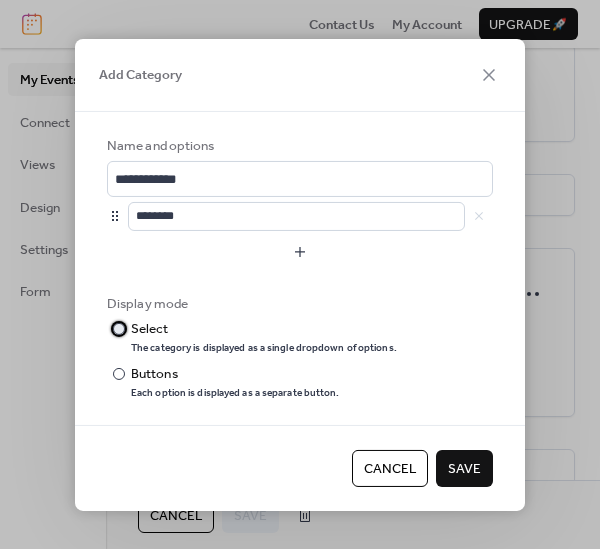 click on "​" at bounding box center (117, 329) 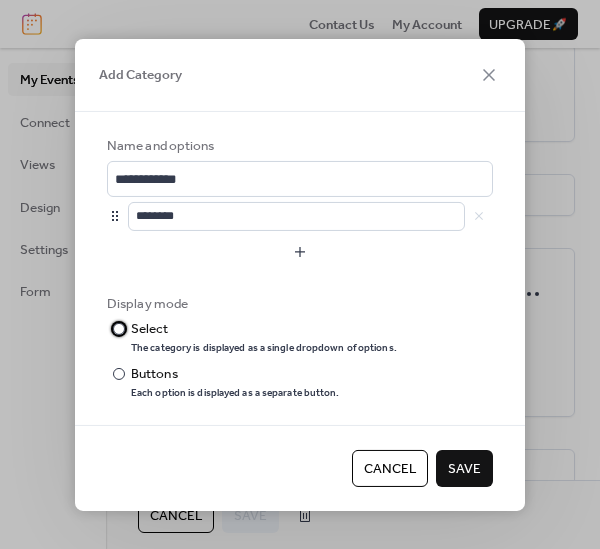 scroll, scrollTop: 18, scrollLeft: 0, axis: vertical 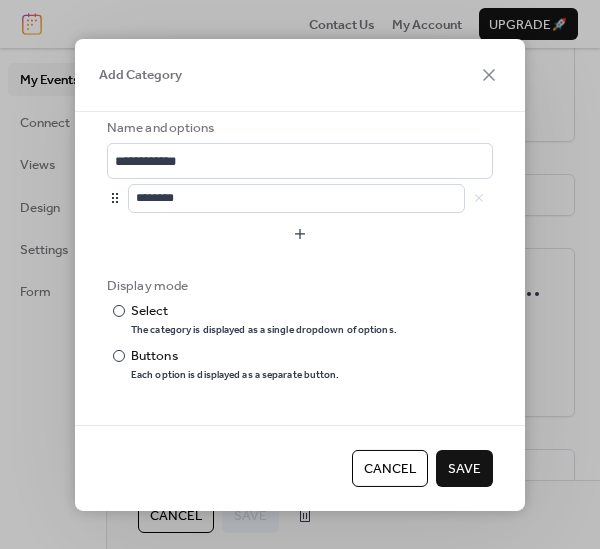 click on "Cancel Save" at bounding box center [300, 467] 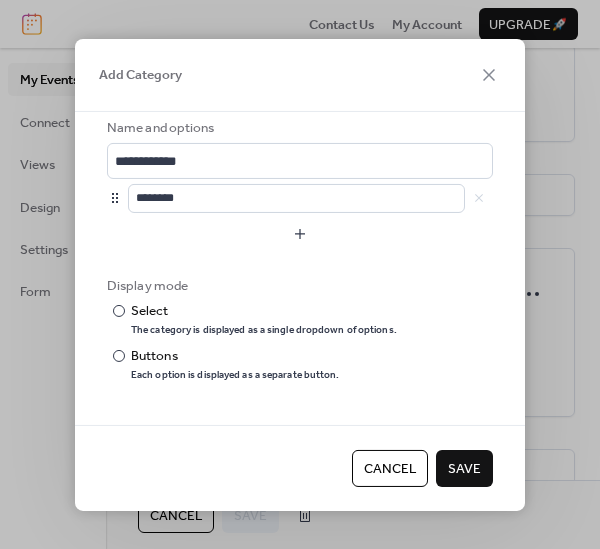 click on "Save" at bounding box center [464, 469] 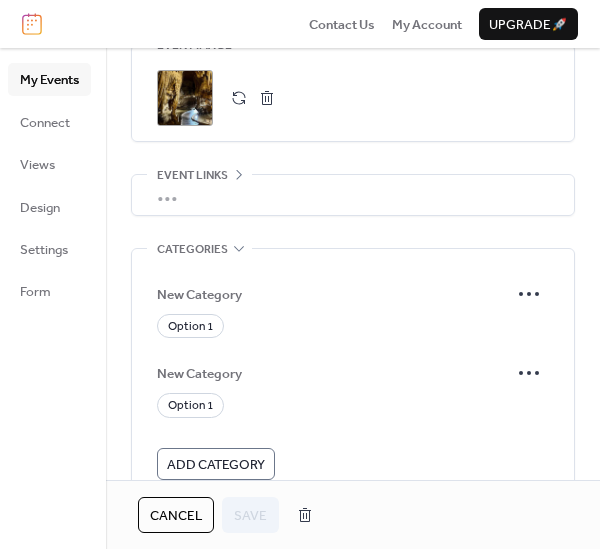 scroll, scrollTop: 1268, scrollLeft: 0, axis: vertical 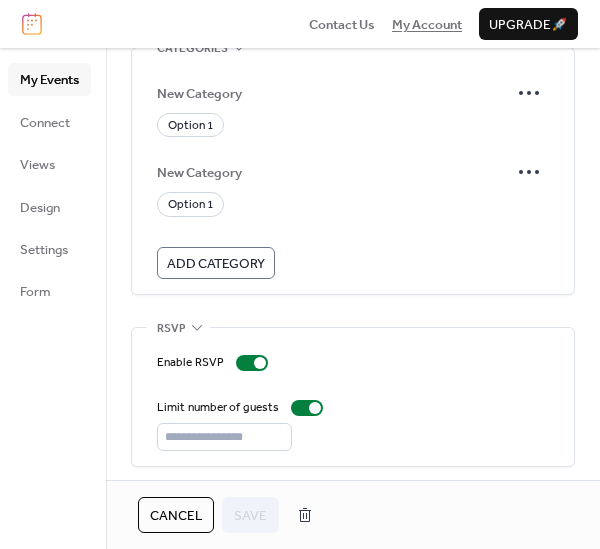 click on "My Account" at bounding box center (427, 25) 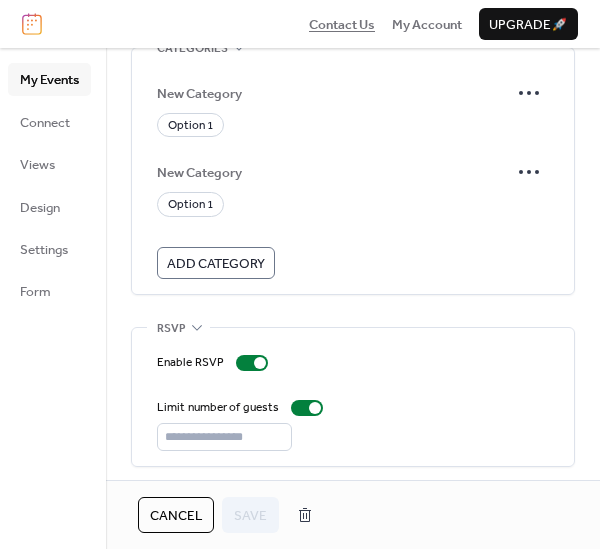 click on "Contact Us" at bounding box center [342, 25] 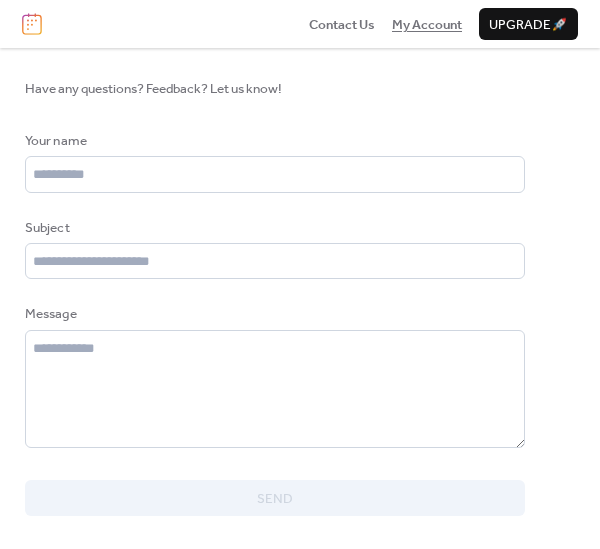 click on "My Account" at bounding box center (427, 25) 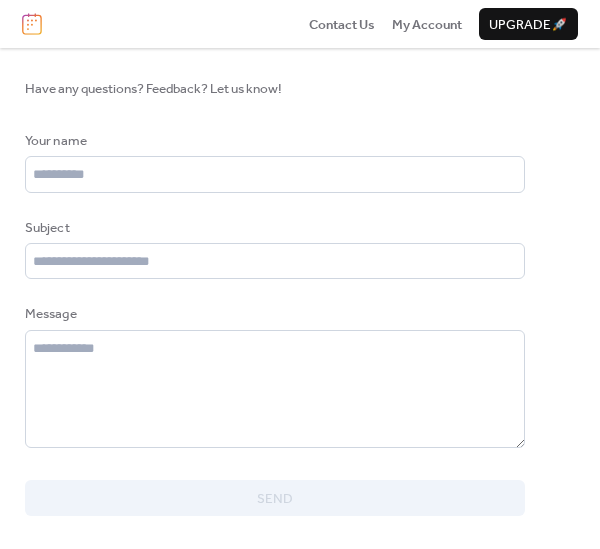 click at bounding box center [32, 24] 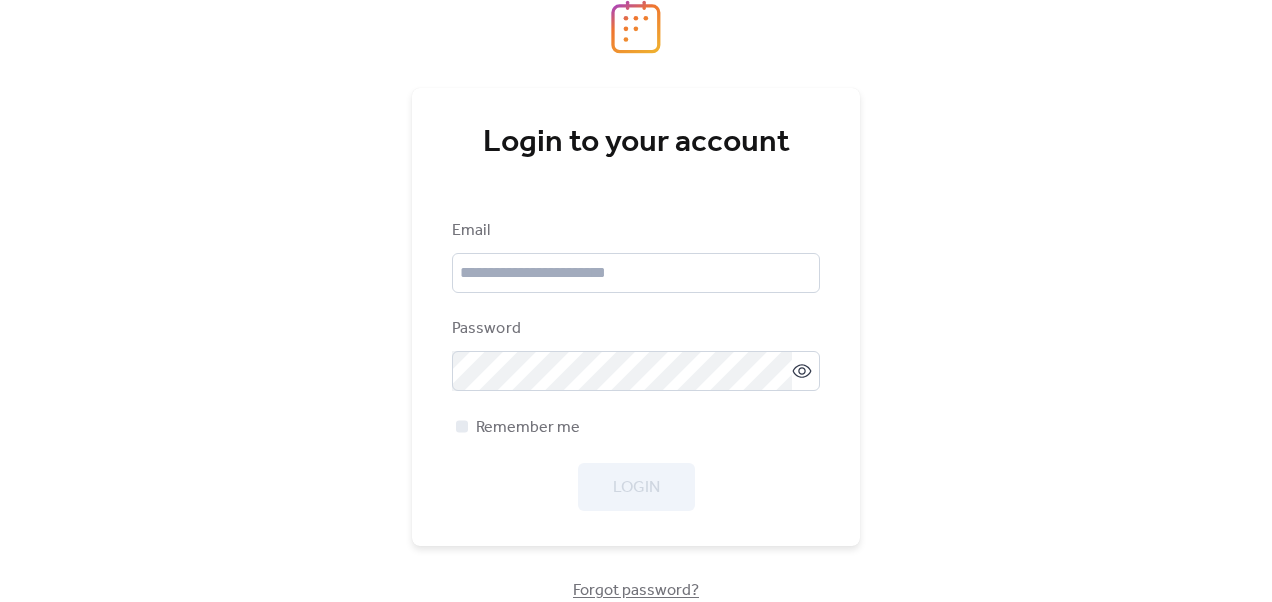 scroll, scrollTop: 0, scrollLeft: 0, axis: both 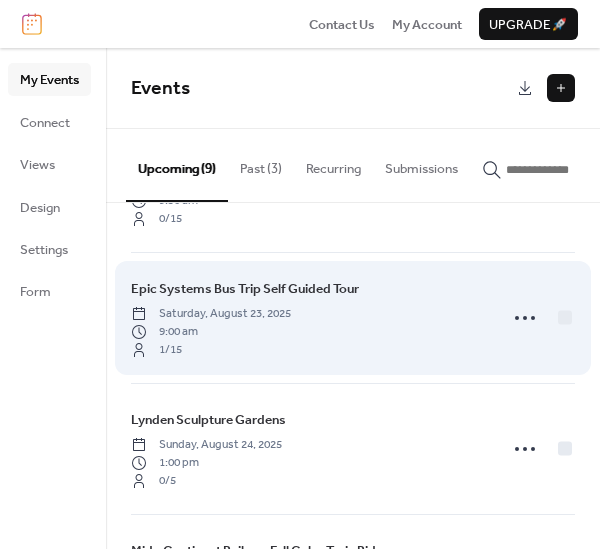 click on "Epic Systems Bus Trip Self Guided Tour" at bounding box center (245, 289) 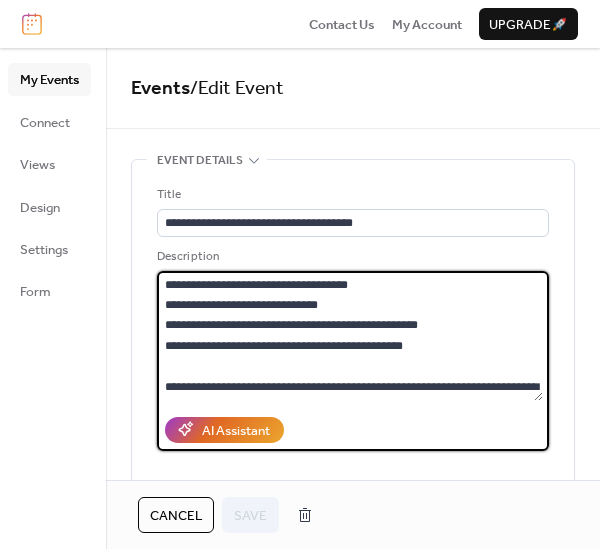scroll, scrollTop: 10, scrollLeft: 0, axis: vertical 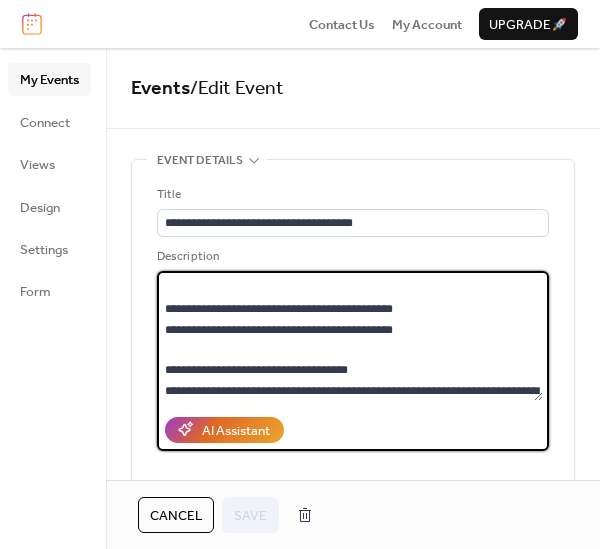 click on "**********" at bounding box center (350, 336) 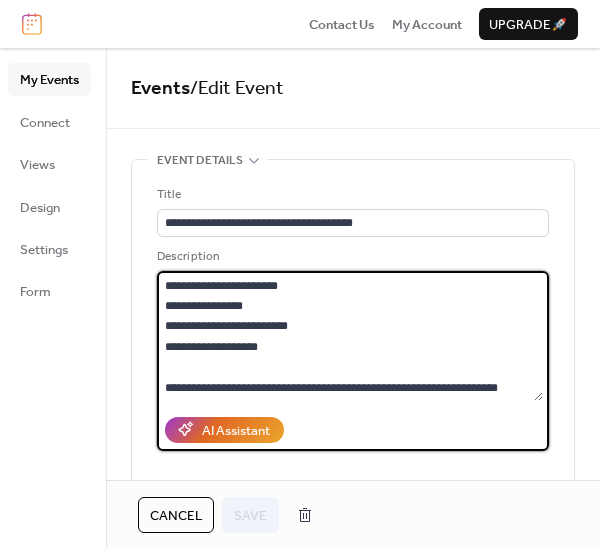 click on "Cancel Save" at bounding box center [353, 515] 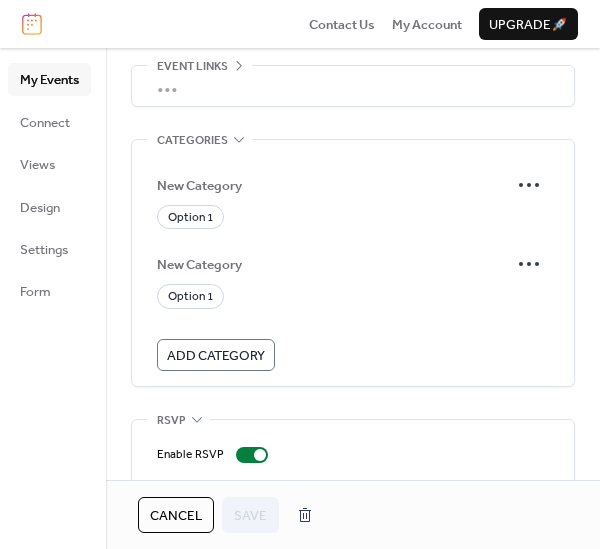 scroll, scrollTop: 1177, scrollLeft: 0, axis: vertical 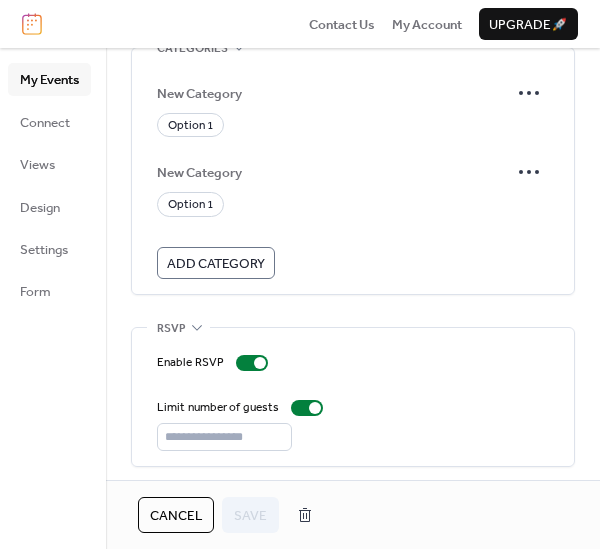 click on "Cancel Save" at bounding box center (353, 515) 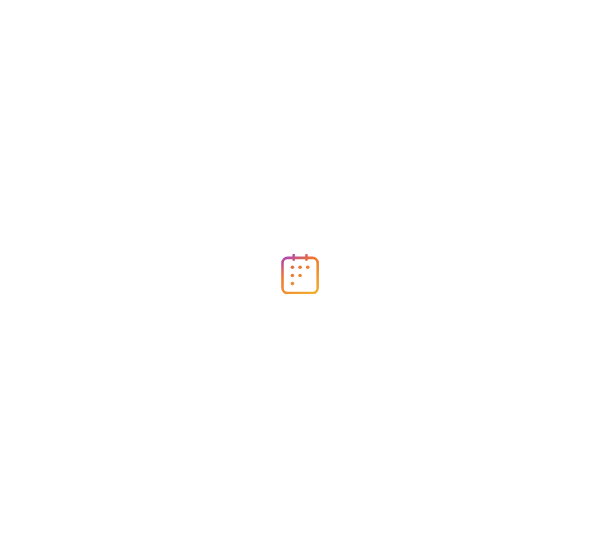 scroll, scrollTop: 0, scrollLeft: 0, axis: both 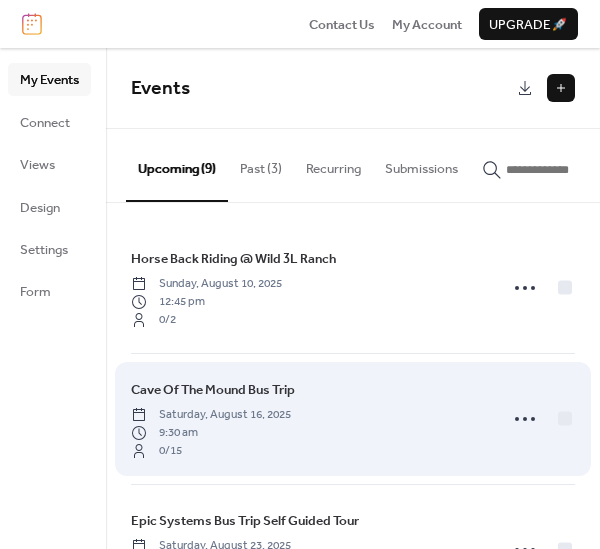 click on "Cave Of The Mound Bus Trip Saturday, [MONTH] 16, 2025 9:30 am 0  /  15" at bounding box center [353, 419] 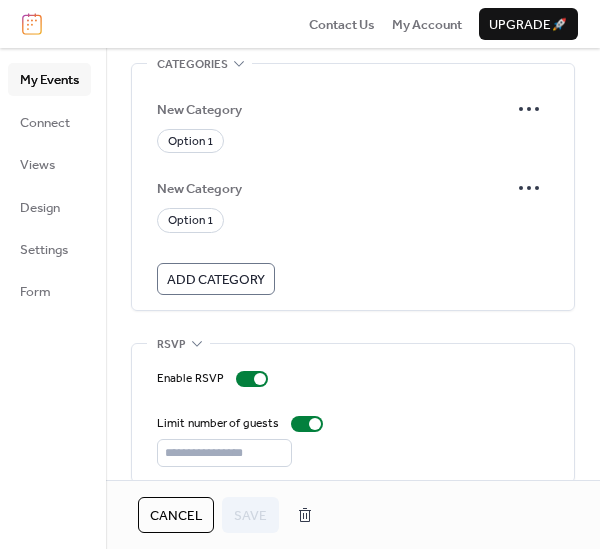 scroll, scrollTop: 1268, scrollLeft: 0, axis: vertical 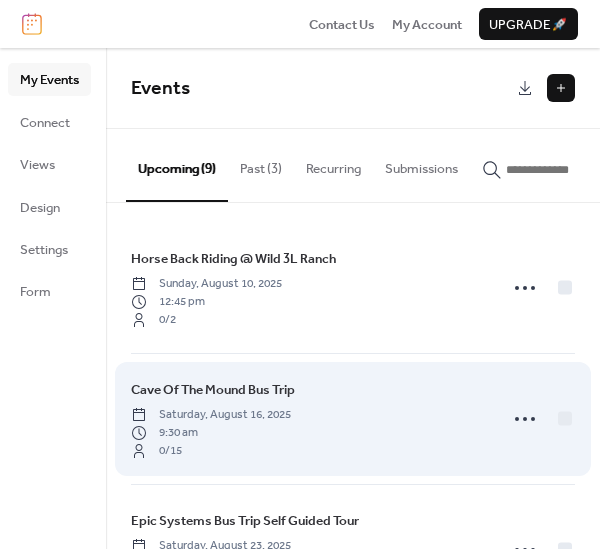 click on "Cave Of The Mound Bus Trip Saturday, [MONTH] 16, 2025 9:30 am 0  /  15" at bounding box center [353, 419] 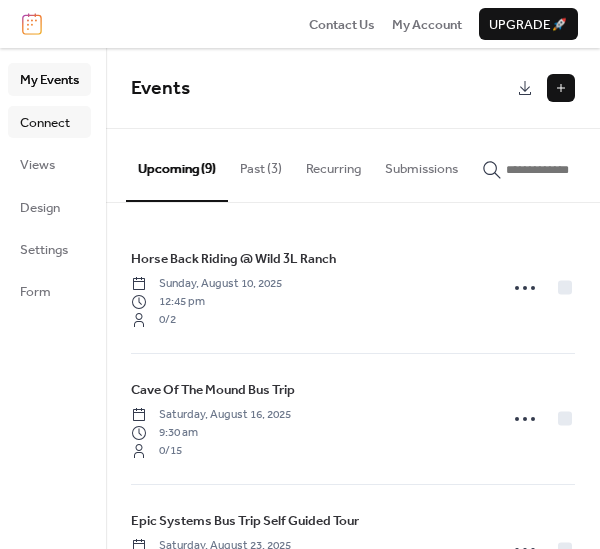 click on "Connect" at bounding box center [45, 123] 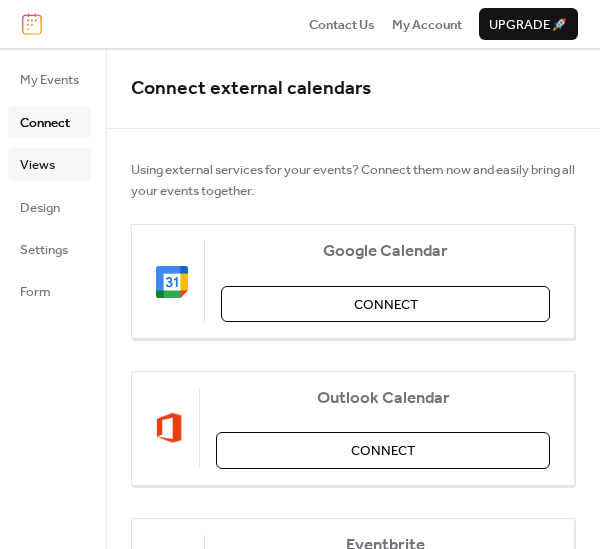 click on "Views" at bounding box center (37, 165) 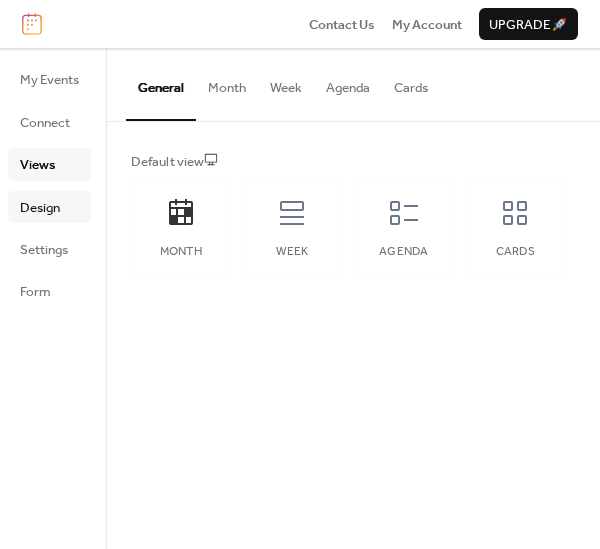 click on "Design" at bounding box center (40, 208) 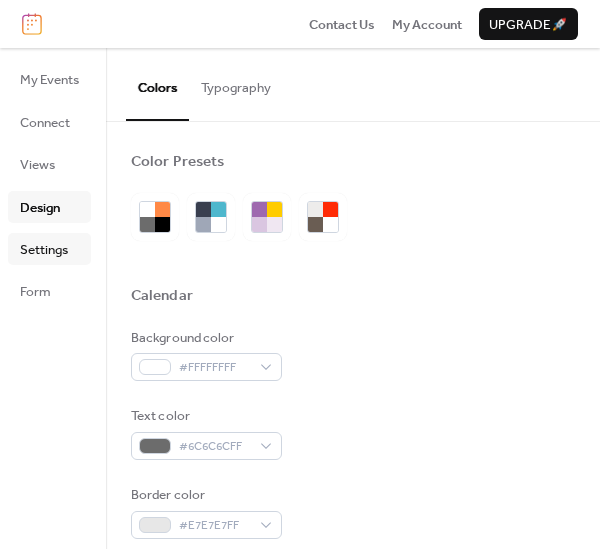 click on "Settings" at bounding box center (44, 250) 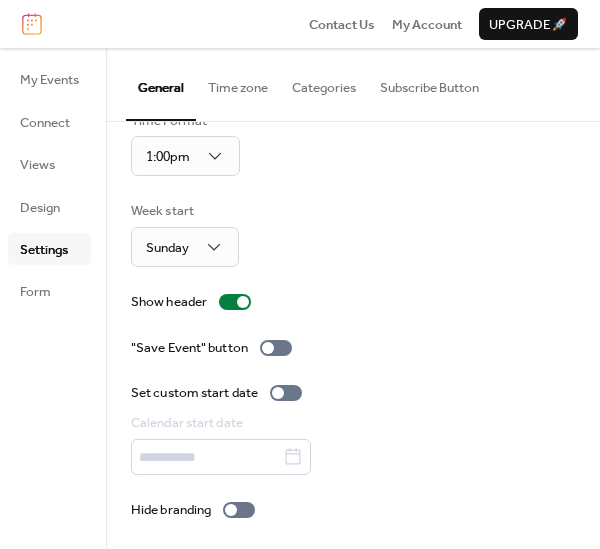 scroll, scrollTop: 56, scrollLeft: 0, axis: vertical 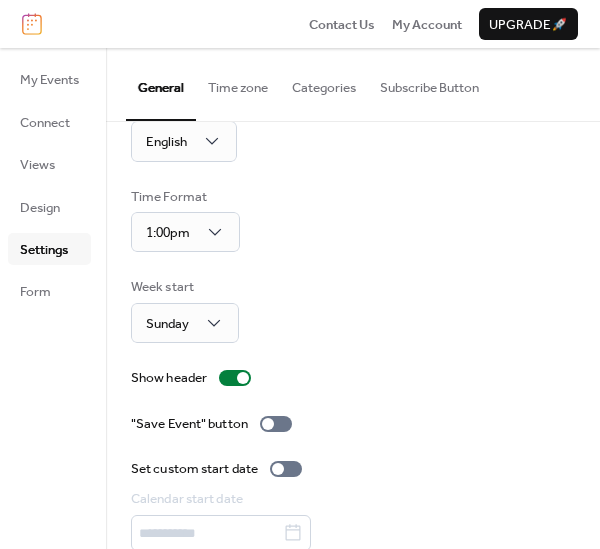 click on "Subscribe Button" at bounding box center [429, 83] 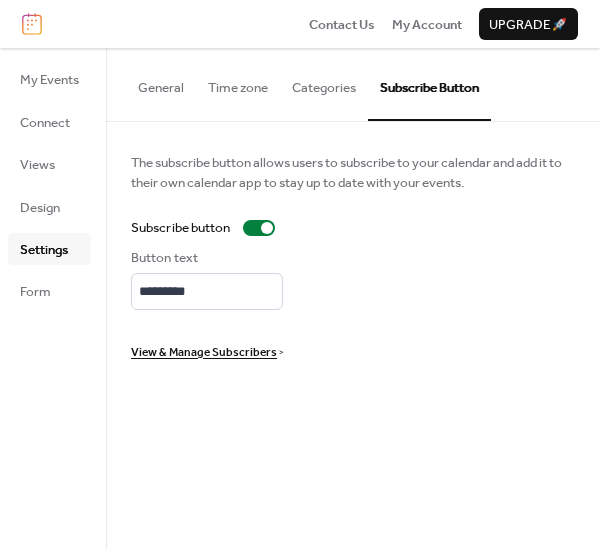 click on "Categories" at bounding box center (324, 83) 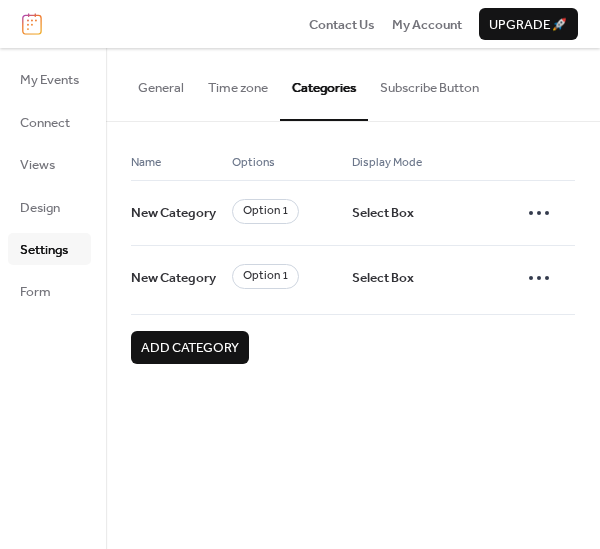 click at bounding box center (32, 24) 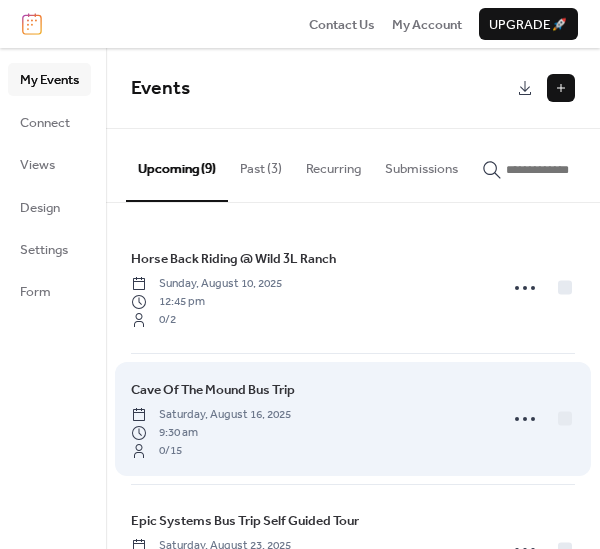 click on "Cave Of The Mound Bus Trip" at bounding box center [213, 390] 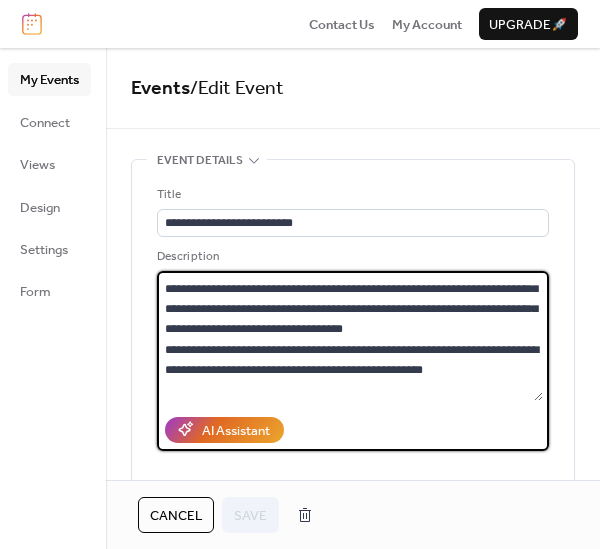 scroll, scrollTop: 285, scrollLeft: 0, axis: vertical 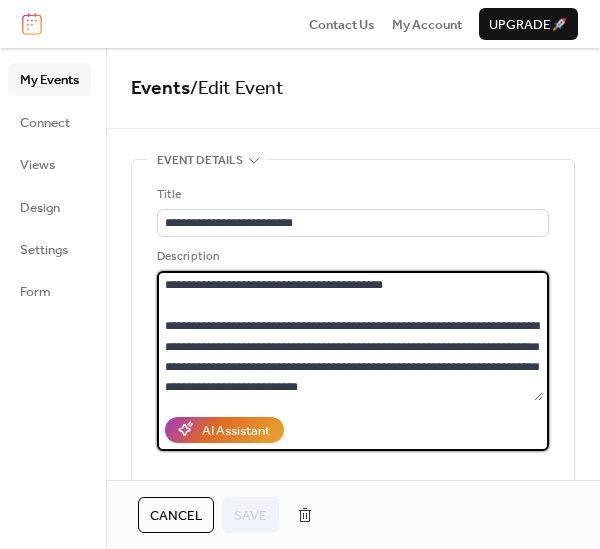 drag, startPoint x: 168, startPoint y: 280, endPoint x: 445, endPoint y: 419, distance: 309.91934 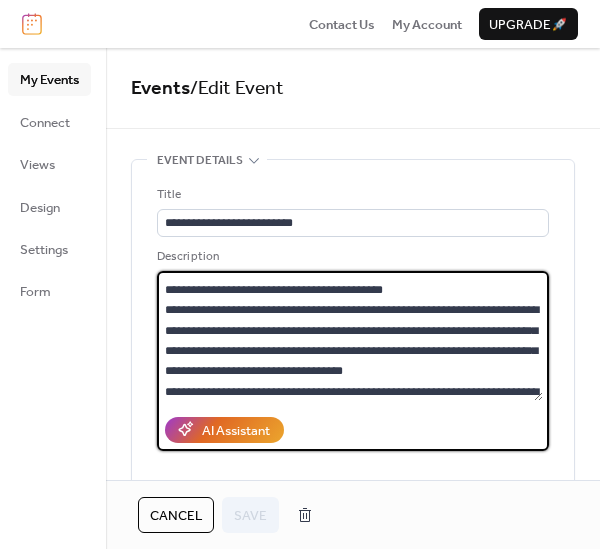 scroll, scrollTop: 49, scrollLeft: 0, axis: vertical 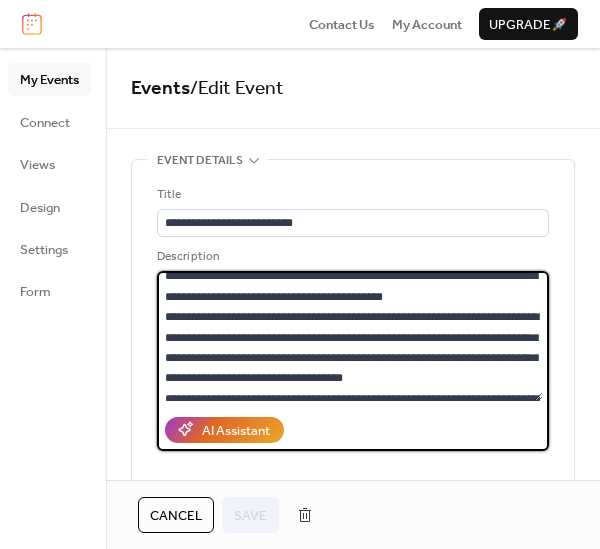 click at bounding box center [350, 336] 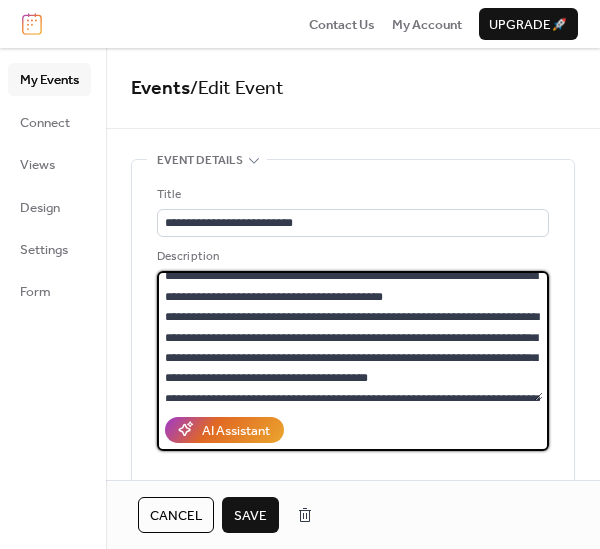 drag, startPoint x: 334, startPoint y: 340, endPoint x: 294, endPoint y: 343, distance: 40.112343 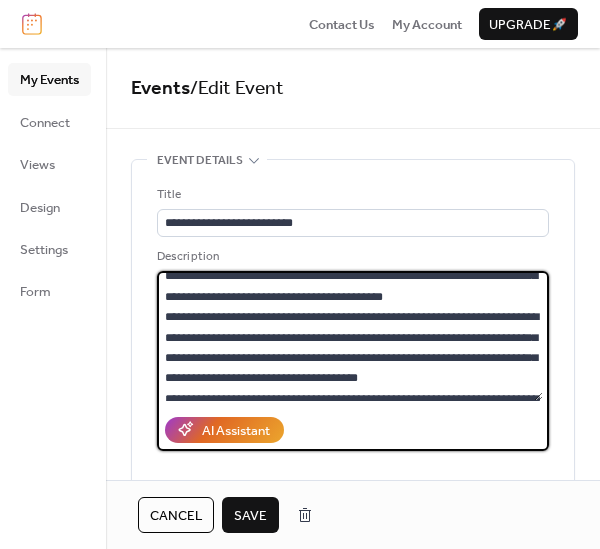 drag, startPoint x: 536, startPoint y: 314, endPoint x: 535, endPoint y: 289, distance: 25.019993 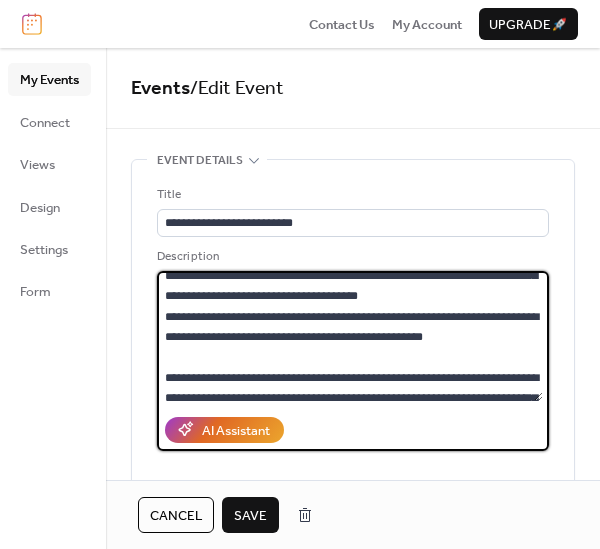 scroll, scrollTop: 285, scrollLeft: 0, axis: vertical 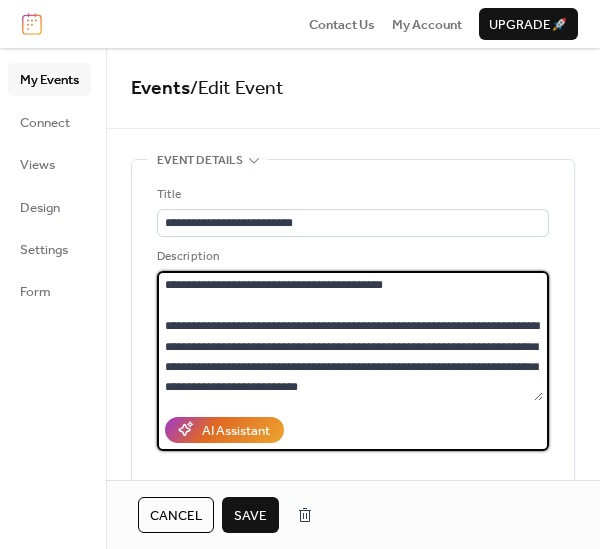 drag, startPoint x: 166, startPoint y: 284, endPoint x: 459, endPoint y: 438, distance: 331.00604 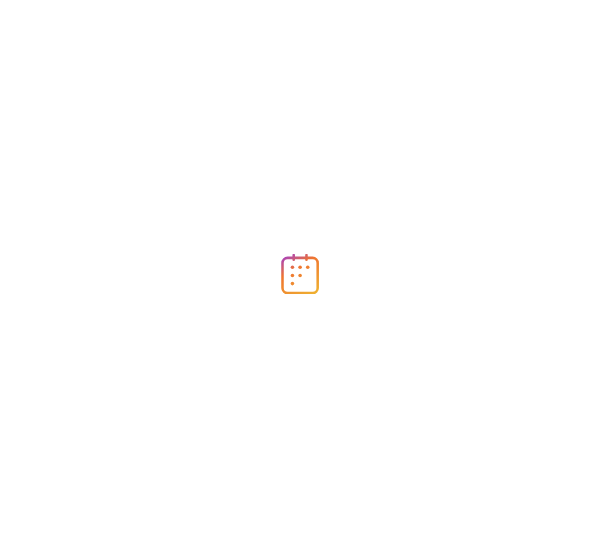 scroll, scrollTop: 0, scrollLeft: 0, axis: both 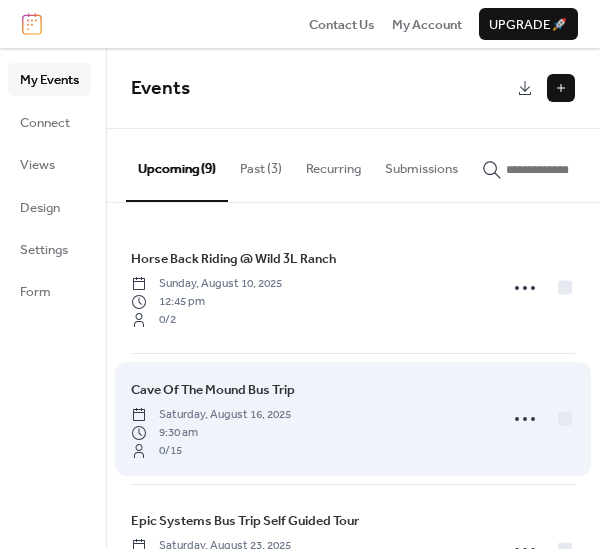click on "Cave Of The Mound Bus Trip Saturday, August 16, 2025 9:30 am 0  /  15" at bounding box center (353, 419) 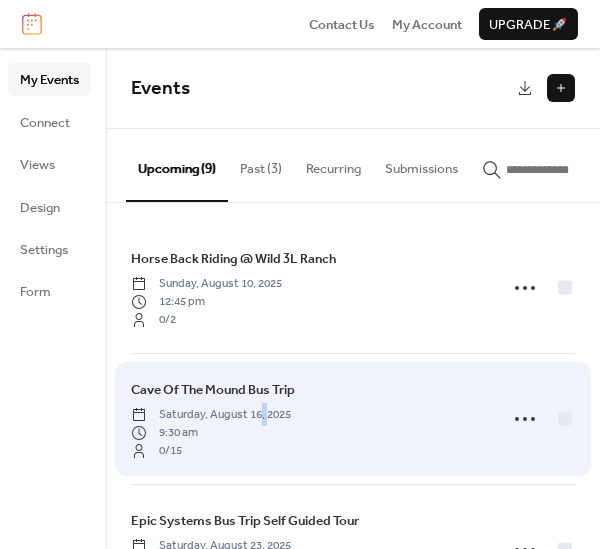 click on "Saturday, August 16, 2025" at bounding box center [211, 415] 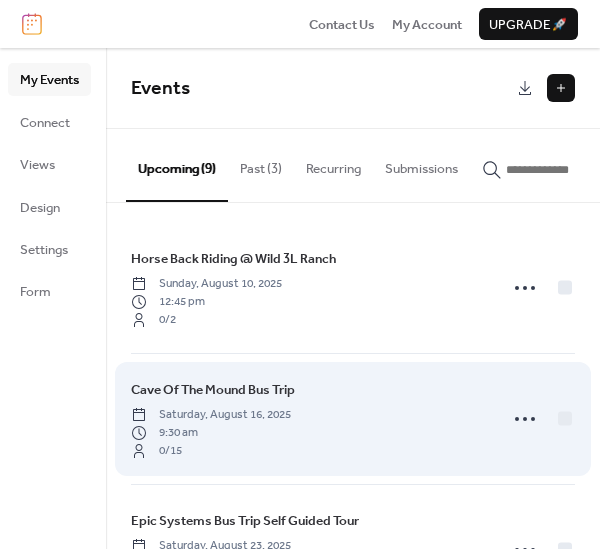 click on "Cave Of The Mound Bus Trip Saturday, August 16, 2025 9:30 am 0  /  15" at bounding box center (308, 419) 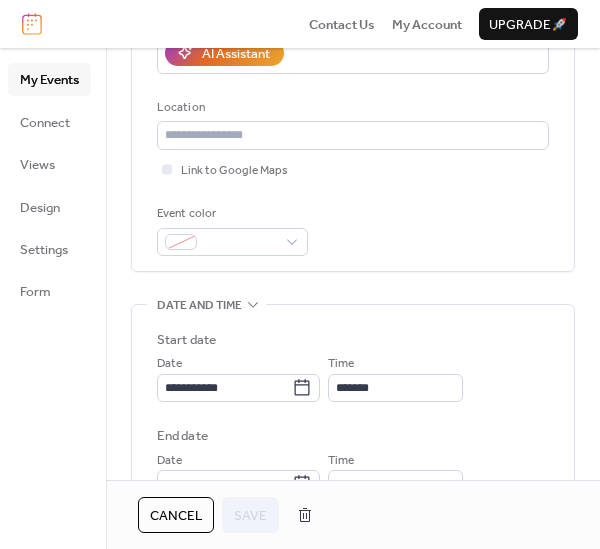 scroll, scrollTop: 1132, scrollLeft: 0, axis: vertical 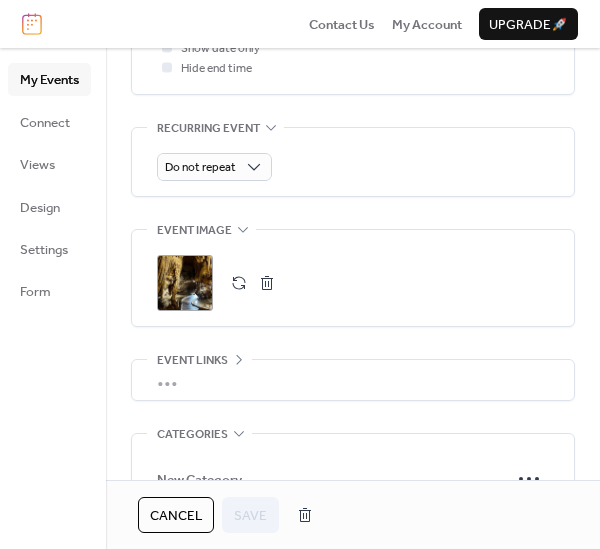 click on ";" at bounding box center (185, 283) 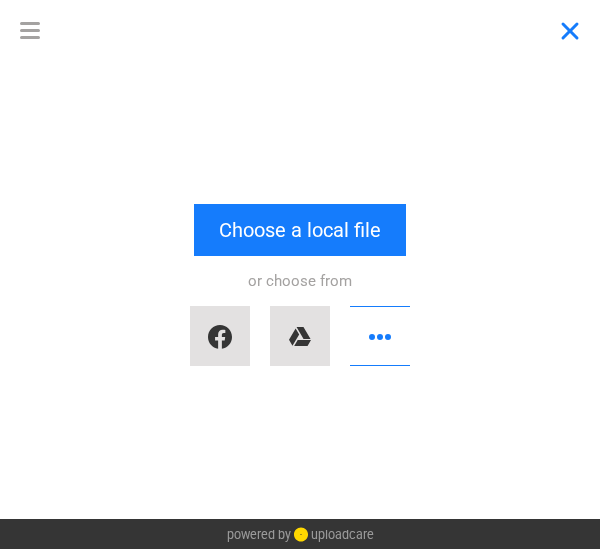 click at bounding box center [570, 30] 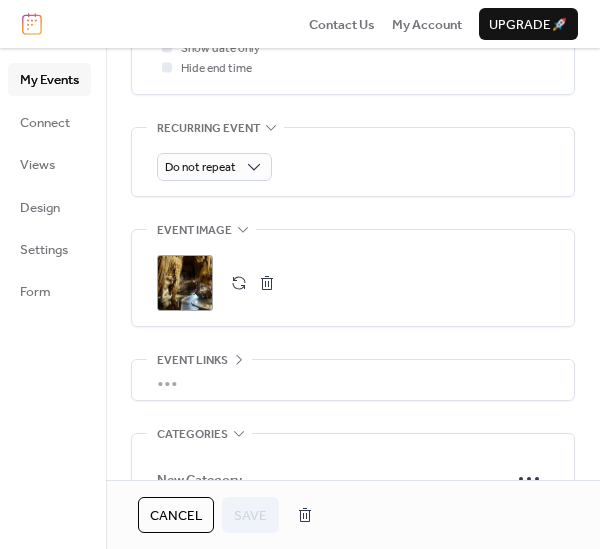 drag, startPoint x: 185, startPoint y: 270, endPoint x: 173, endPoint y: 283, distance: 17.691807 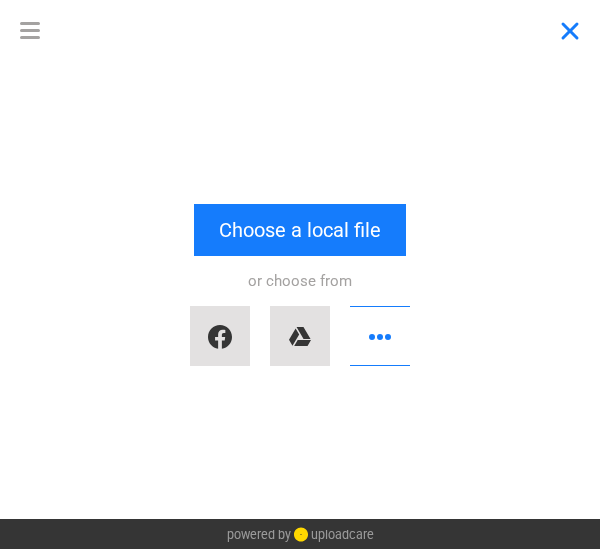 click at bounding box center (570, 30) 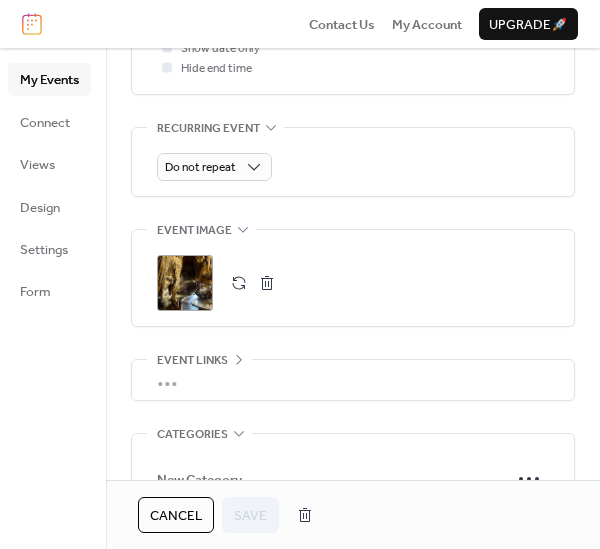 click on ";" at bounding box center (185, 283) 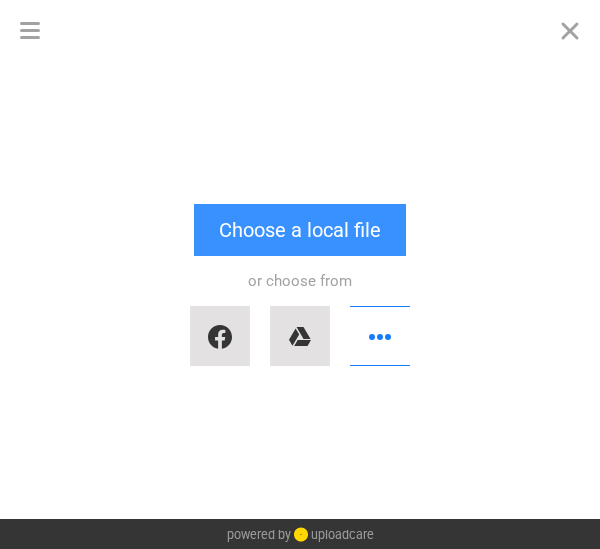 drag, startPoint x: 175, startPoint y: 278, endPoint x: 214, endPoint y: 234, distance: 58.796257 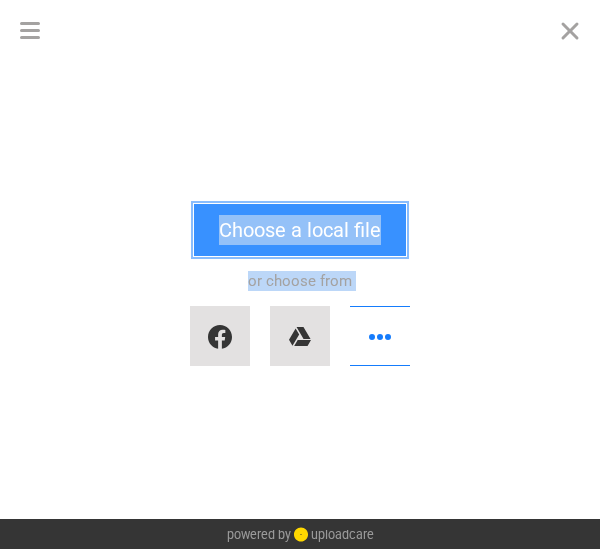 click on "Choose a local file" at bounding box center [300, 230] 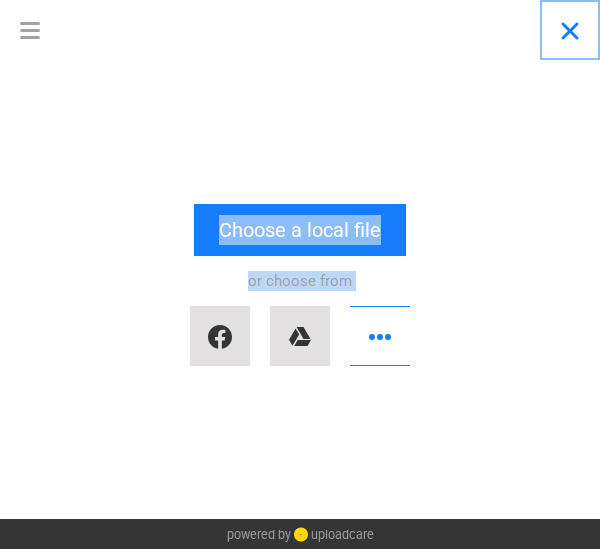 click at bounding box center [570, 30] 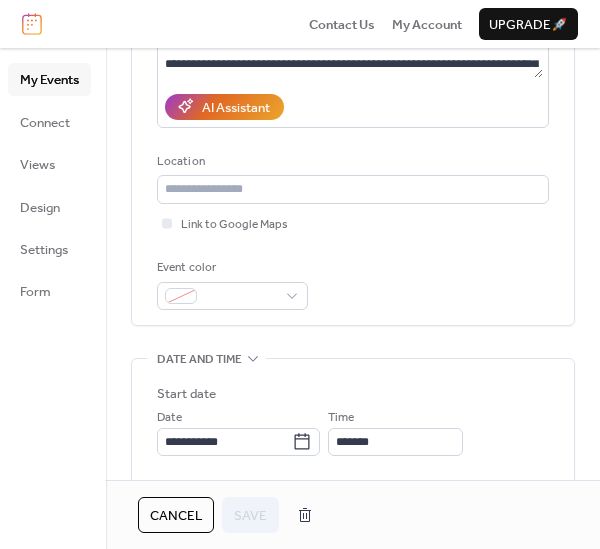 scroll, scrollTop: 0, scrollLeft: 0, axis: both 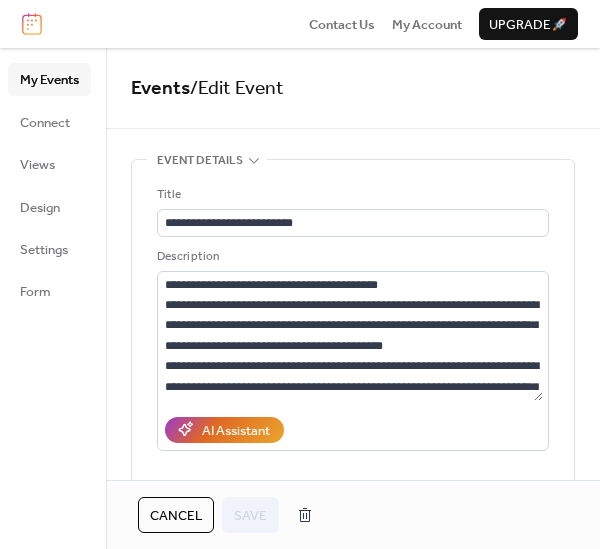 drag, startPoint x: 190, startPoint y: 264, endPoint x: 571, endPoint y: -94, distance: 522.80493 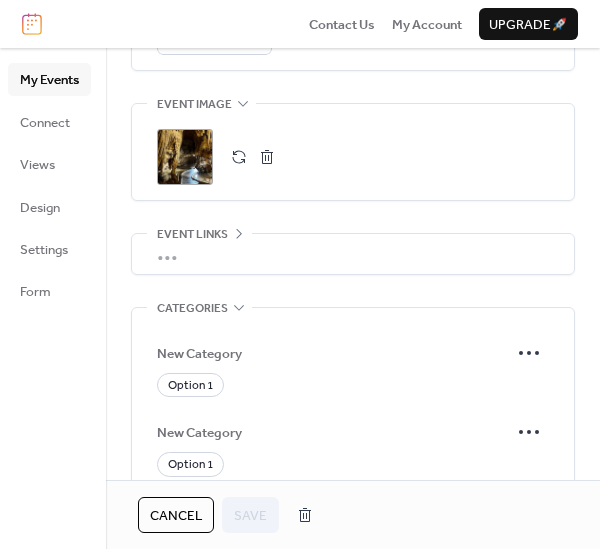 scroll, scrollTop: 1035, scrollLeft: 0, axis: vertical 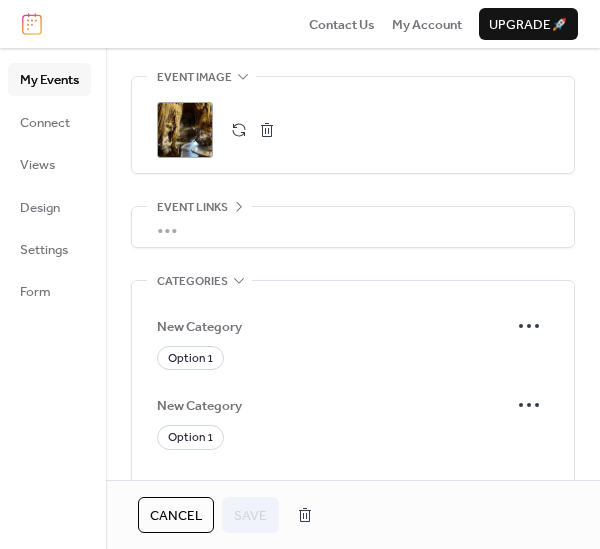 click on ";" at bounding box center (185, 130) 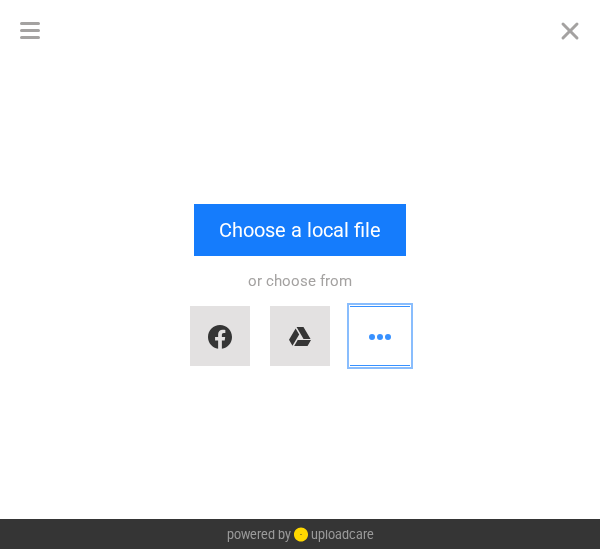 click at bounding box center (380, 336) 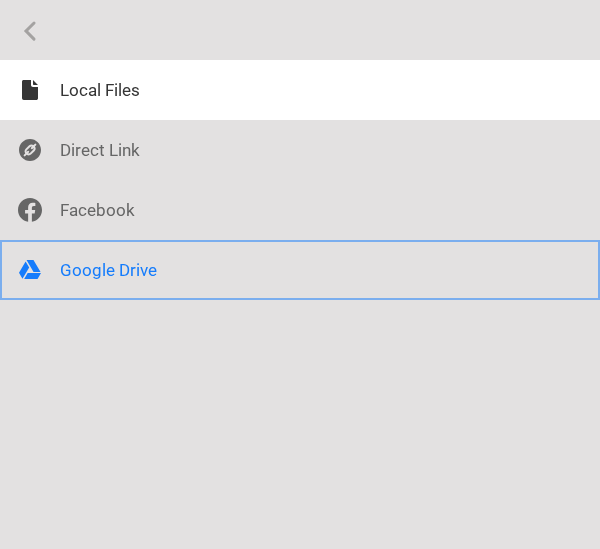 click at bounding box center [300, 270] 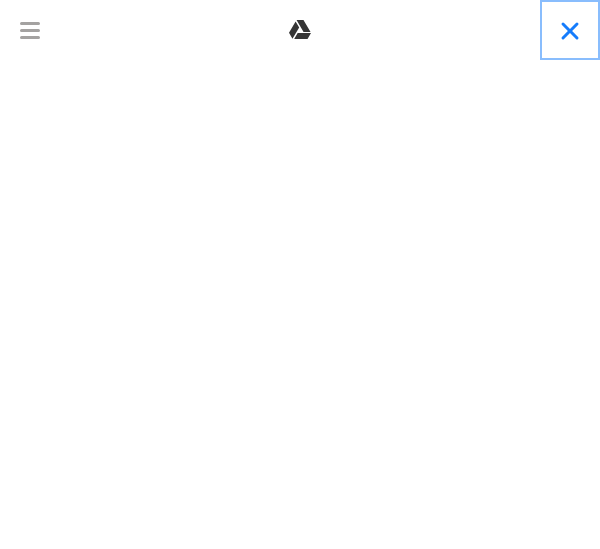 click at bounding box center [570, 30] 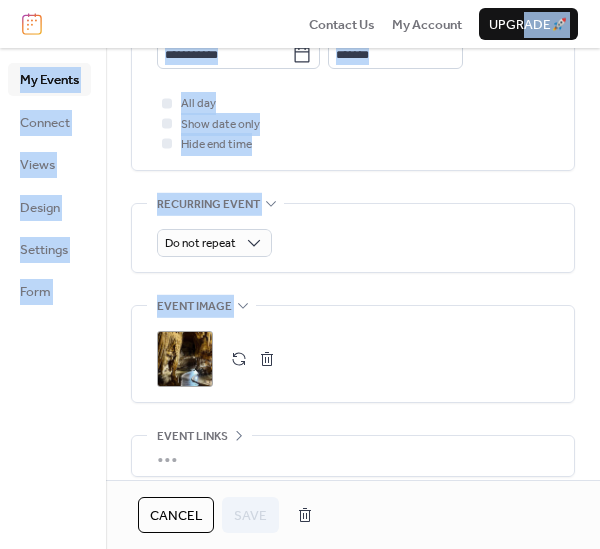 scroll, scrollTop: 0, scrollLeft: 0, axis: both 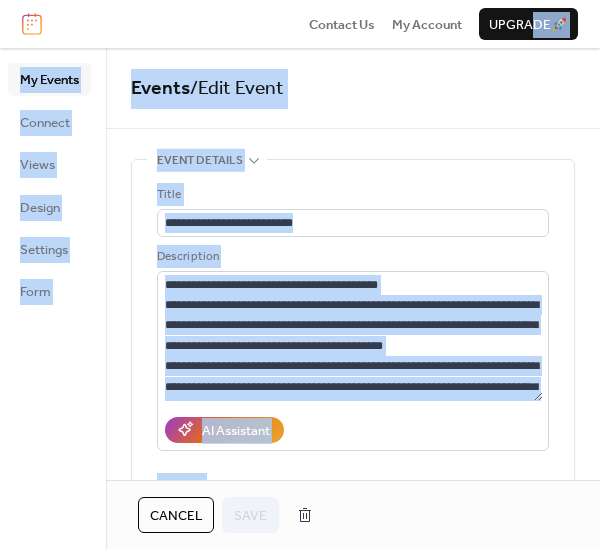 drag, startPoint x: 176, startPoint y: 127, endPoint x: 534, endPoint y: -116, distance: 432.68118 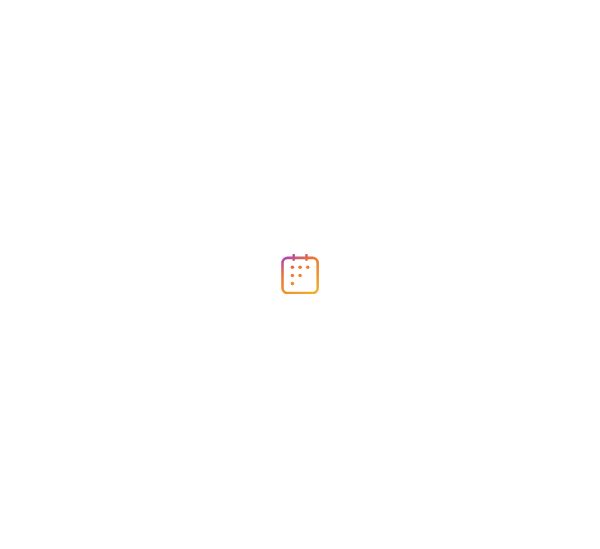 scroll, scrollTop: 0, scrollLeft: 0, axis: both 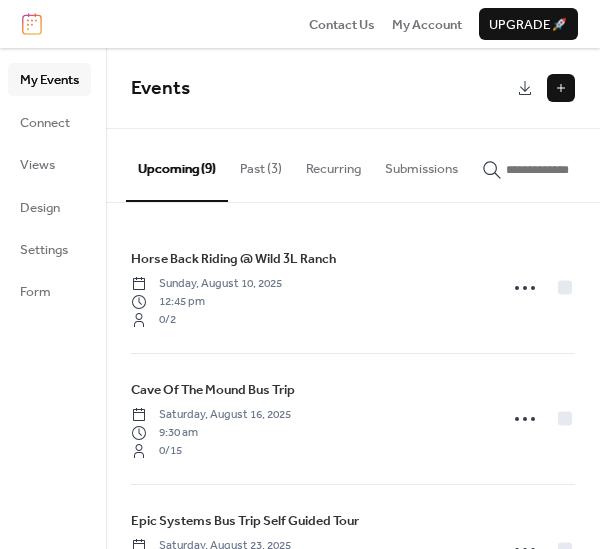 click on "Past (3)" at bounding box center (261, 164) 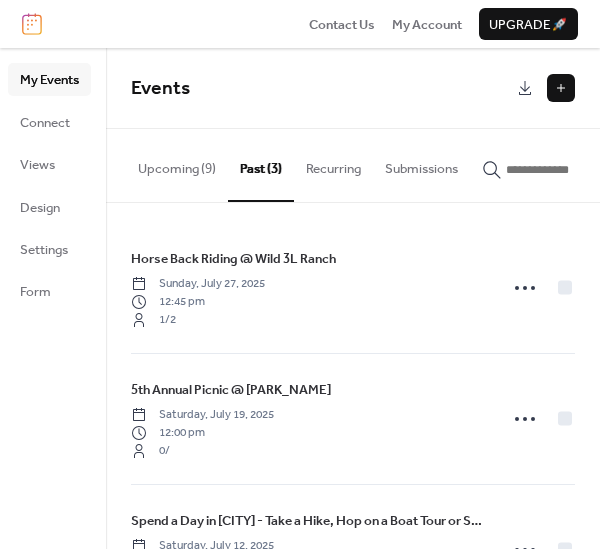 click on "Upcoming (9)" at bounding box center (177, 164) 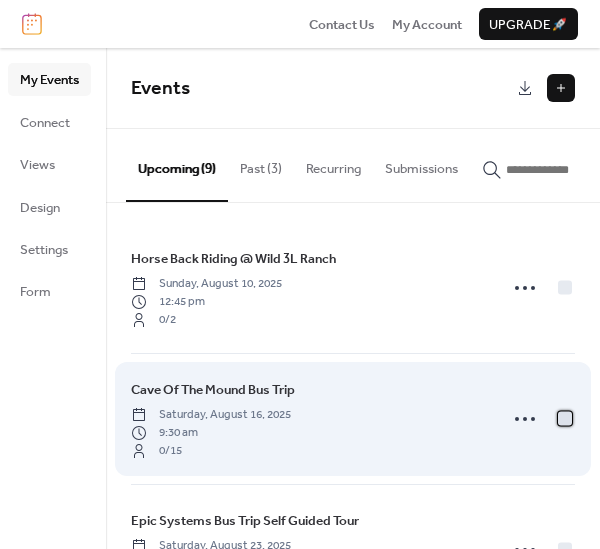 click at bounding box center (565, 418) 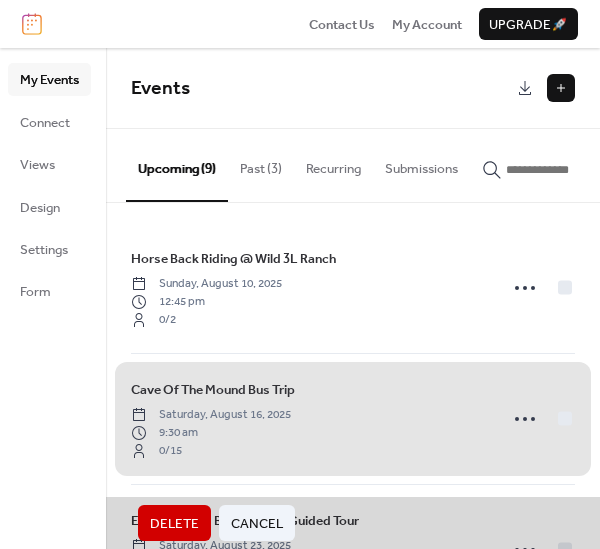 click on "Cave Of The Mound Bus Trip Saturday, August 16, 2025 9:30 am 0  /  15" at bounding box center (353, 418) 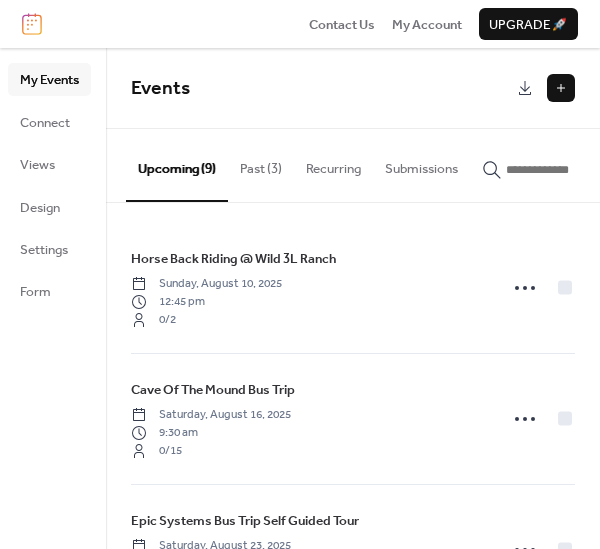 click on "Cave Of The Mound Bus Trip Saturday, August 16, 2025 9:30 am 0  /  15" at bounding box center (308, 419) 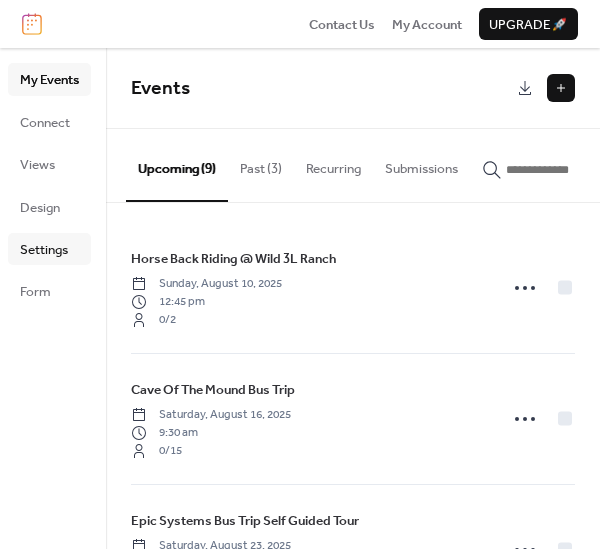 click on "Settings" at bounding box center (44, 250) 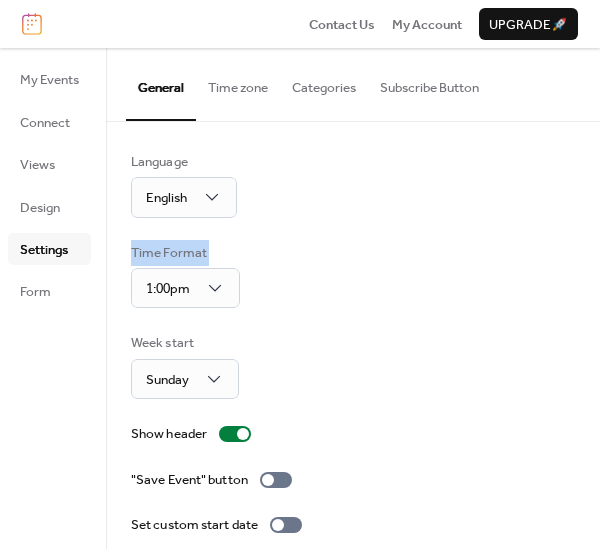 drag, startPoint x: 591, startPoint y: 190, endPoint x: 644, endPoint y: 271, distance: 96.79876 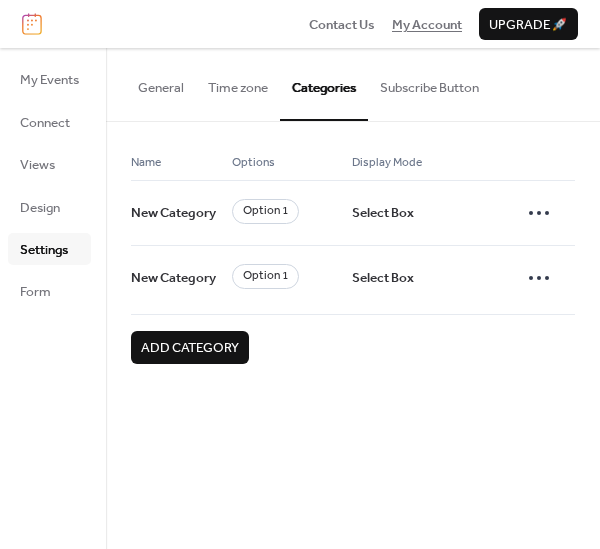 click on "My Account" at bounding box center [427, 25] 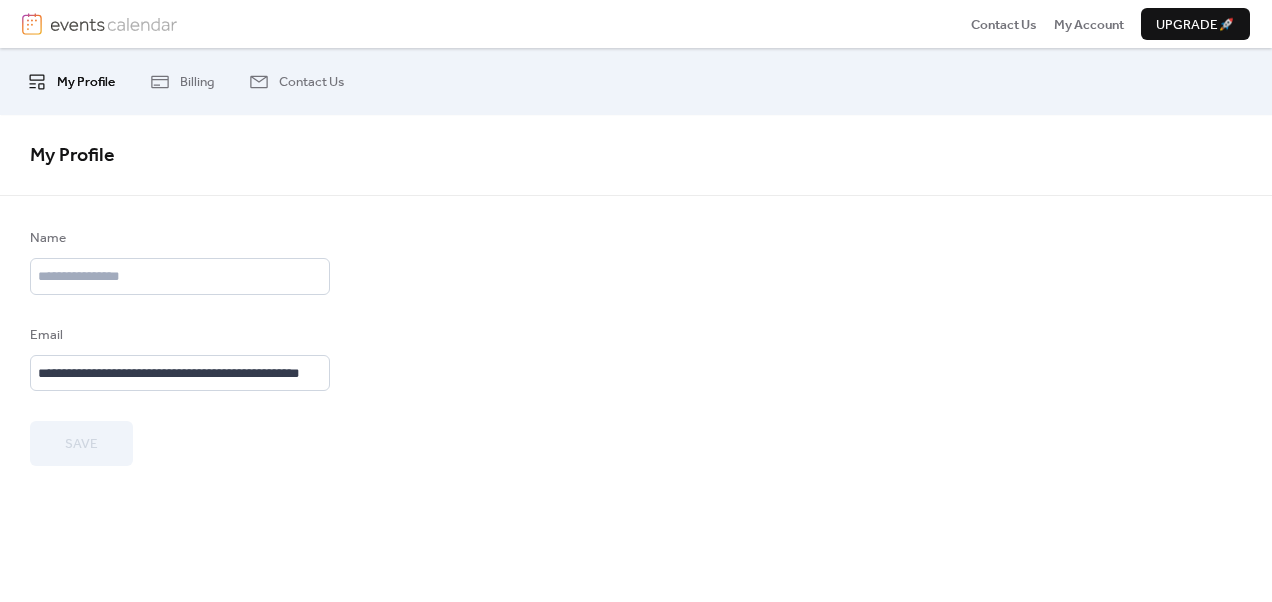 scroll, scrollTop: 0, scrollLeft: 0, axis: both 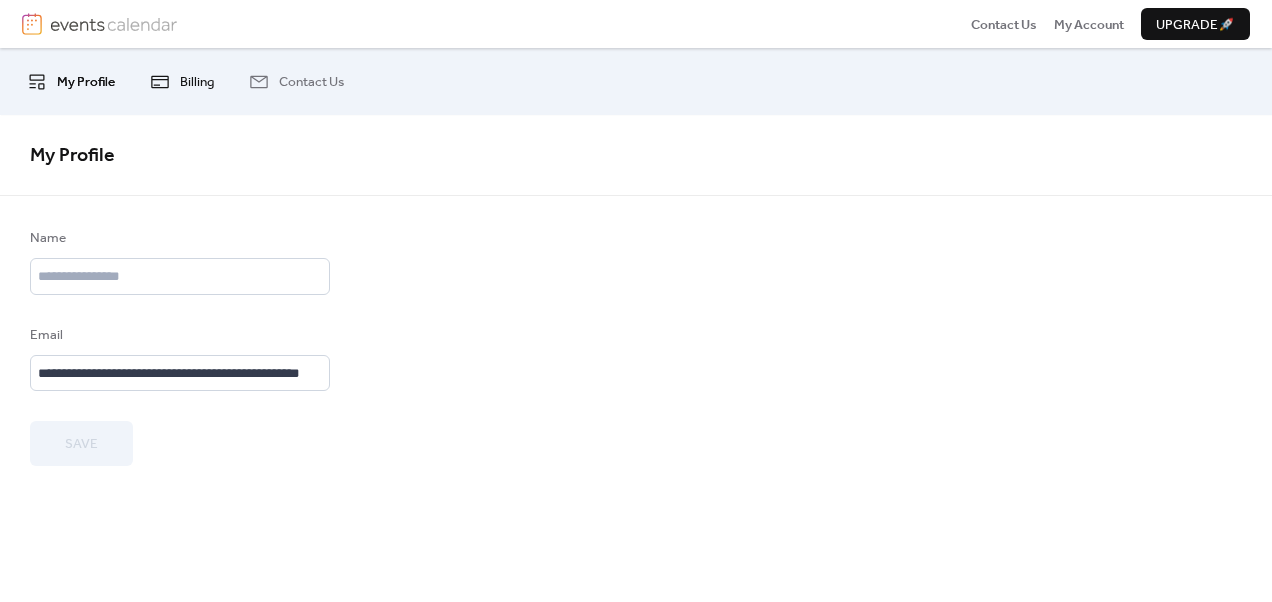 click on "Billing" at bounding box center [197, 82] 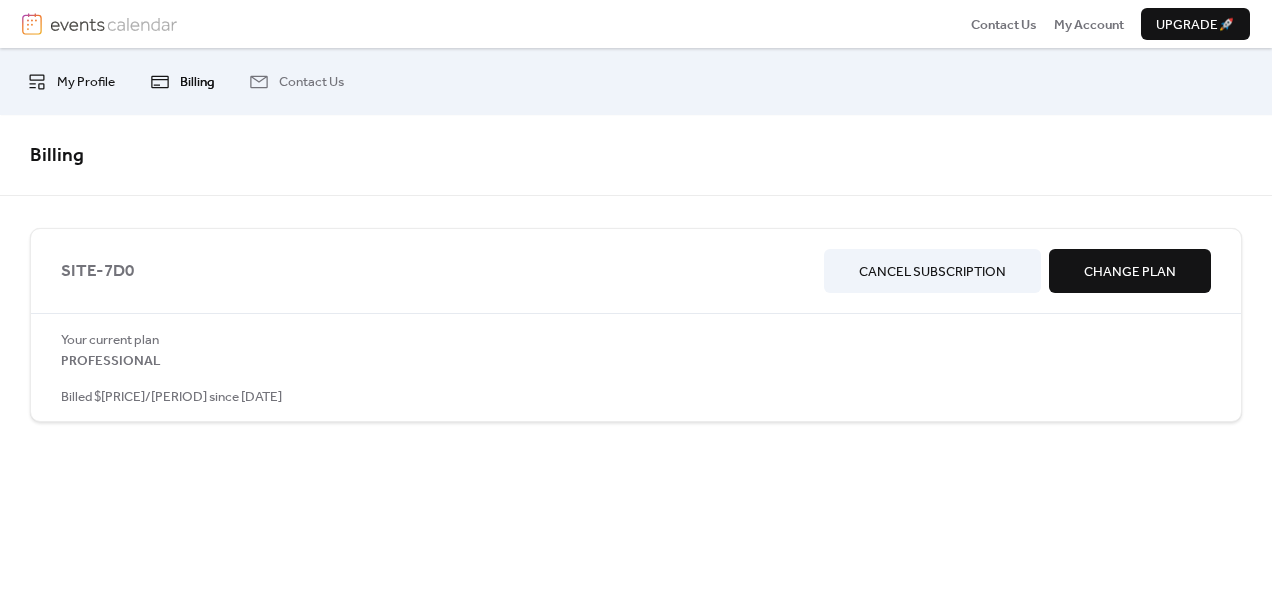 click on "My Profile" at bounding box center [86, 82] 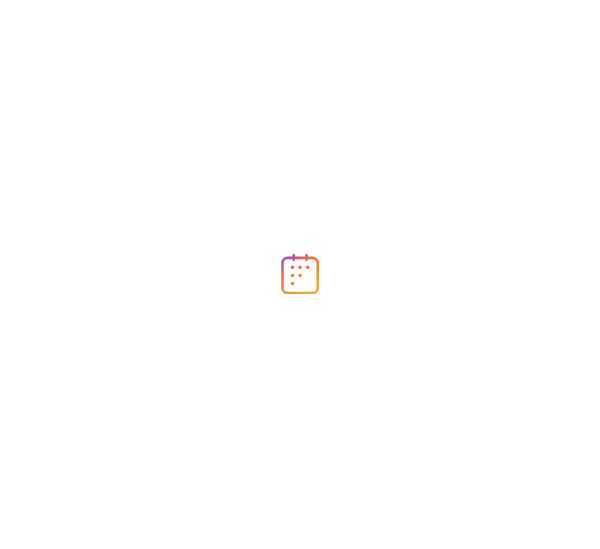 scroll, scrollTop: 0, scrollLeft: 0, axis: both 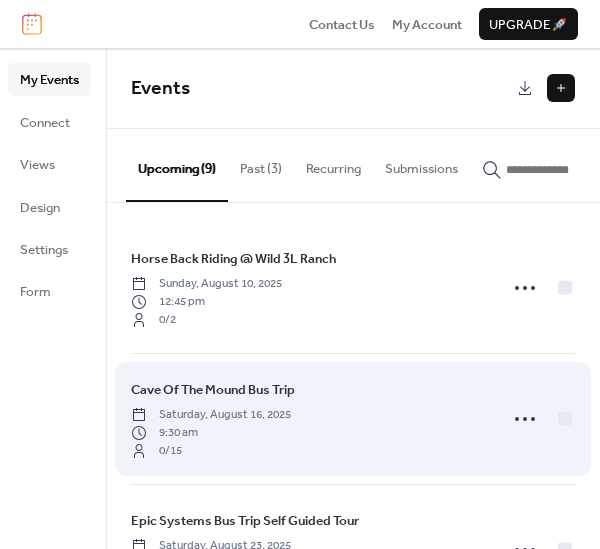 drag, startPoint x: 0, startPoint y: 0, endPoint x: 214, endPoint y: 388, distance: 443.1027 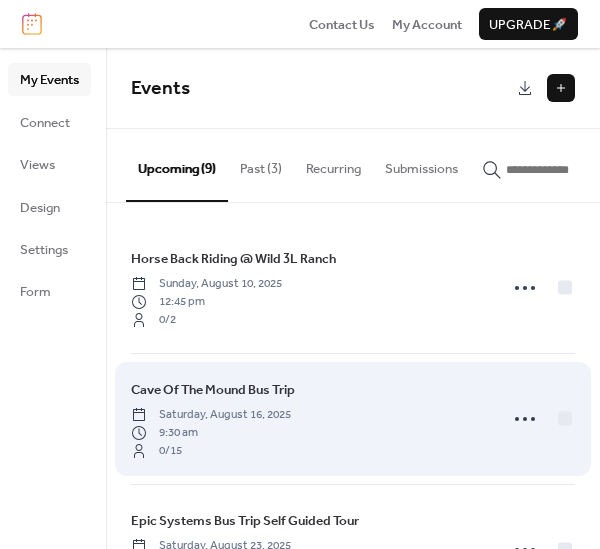drag, startPoint x: 526, startPoint y: 422, endPoint x: 412, endPoint y: 423, distance: 114.00439 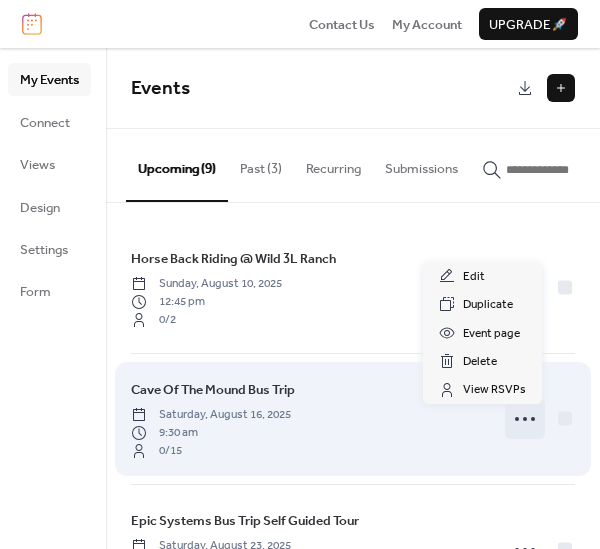 click 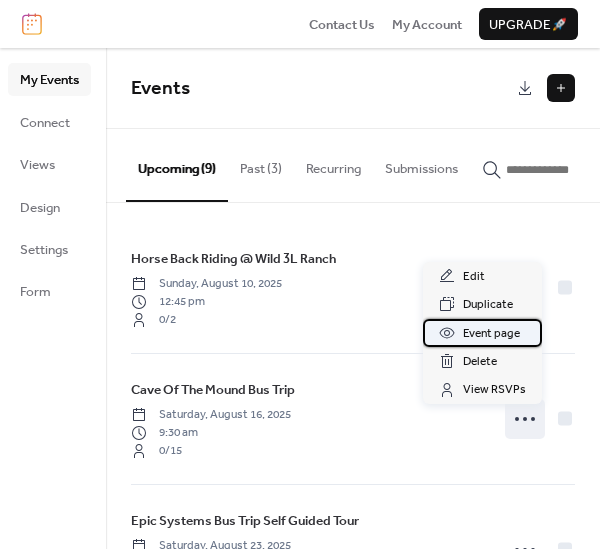 click on "Event page" at bounding box center (491, 334) 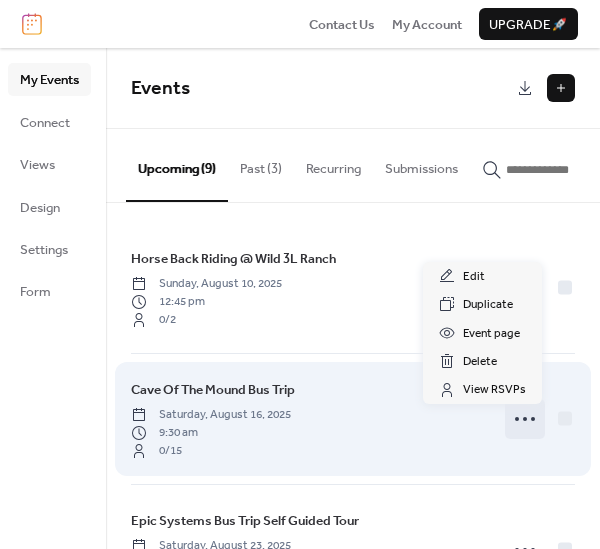 click 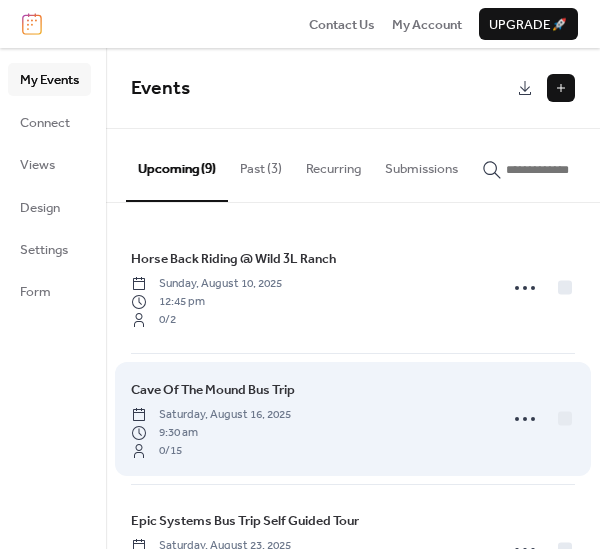 click on "Cave Of The Mound Bus Trip Saturday, [MONTH] 16, 2025 9:30 am 0  /  15" at bounding box center (308, 419) 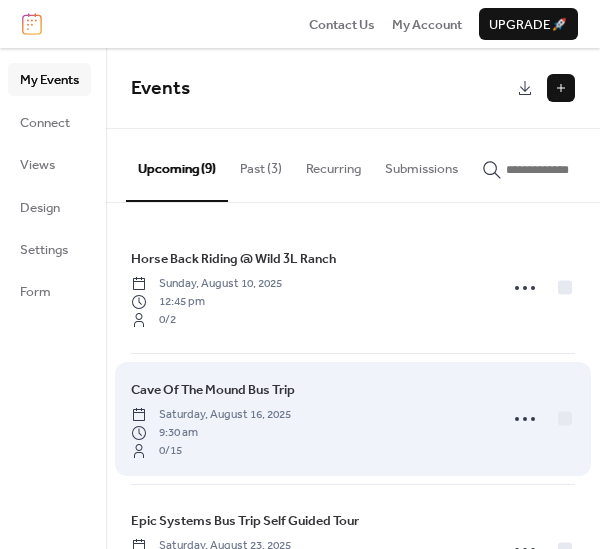 click on "Cave Of The Mound Bus Trip" at bounding box center [213, 390] 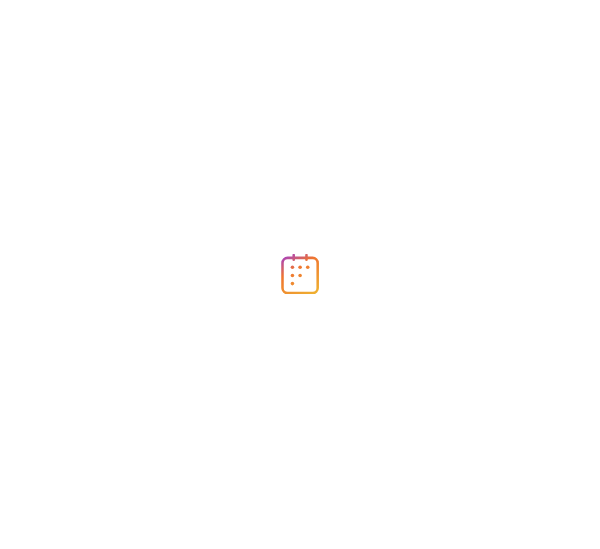 scroll, scrollTop: 0, scrollLeft: 0, axis: both 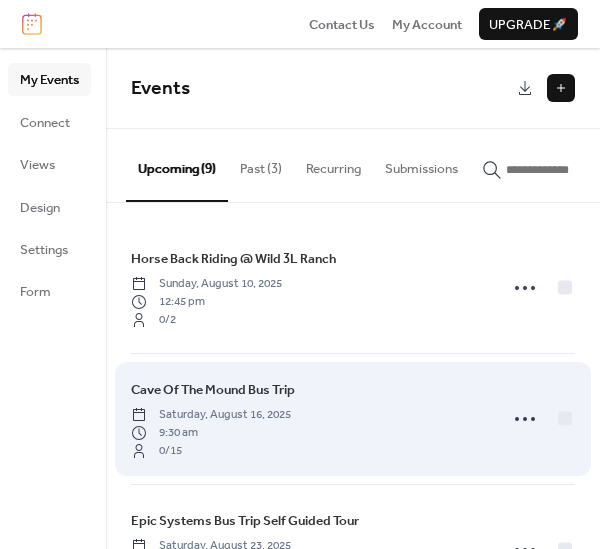 click on "Cave Of The Mound Bus Trip" at bounding box center (213, 390) 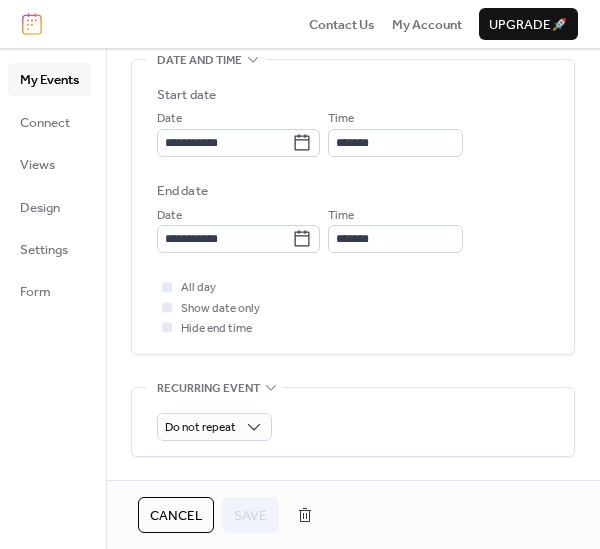 scroll, scrollTop: 0, scrollLeft: 0, axis: both 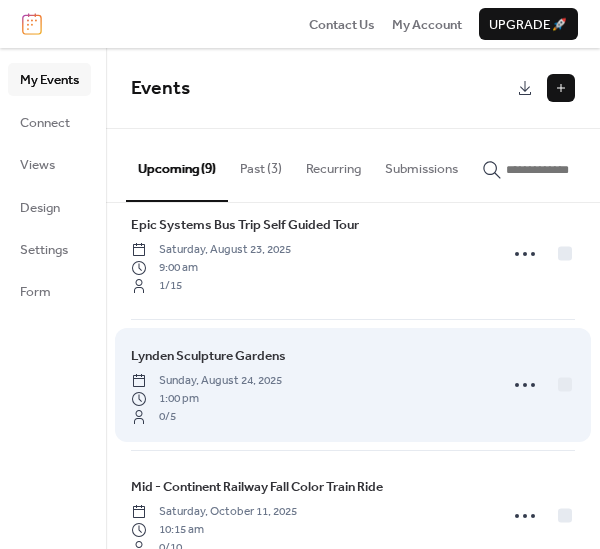 click on "Lynden Sculpture Gardens" at bounding box center (208, 356) 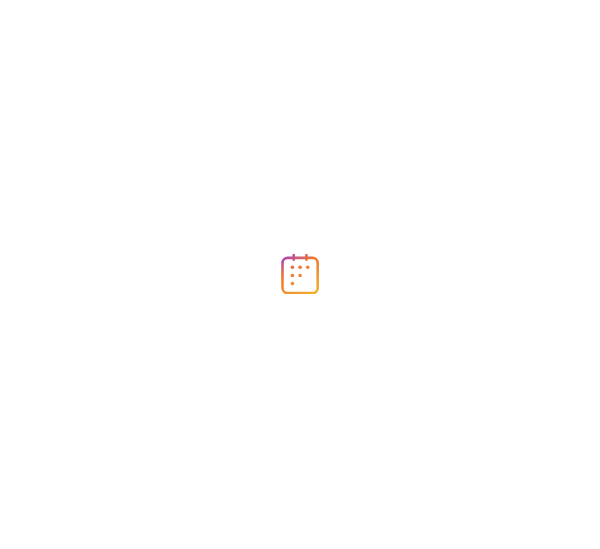scroll, scrollTop: 0, scrollLeft: 0, axis: both 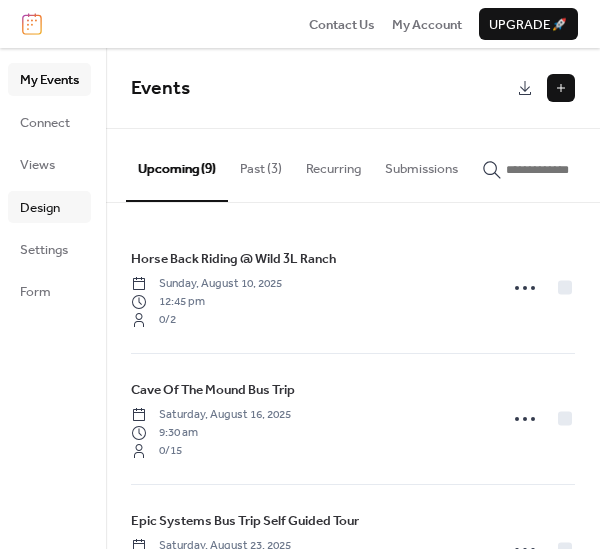 click on "Design" at bounding box center (40, 208) 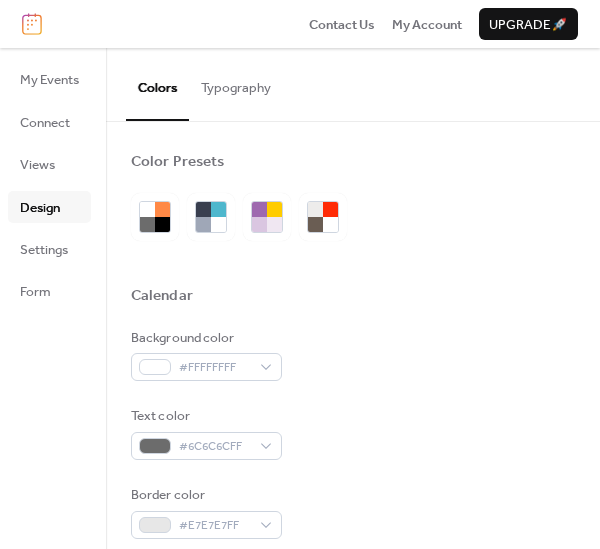 click on "Design" at bounding box center (40, 208) 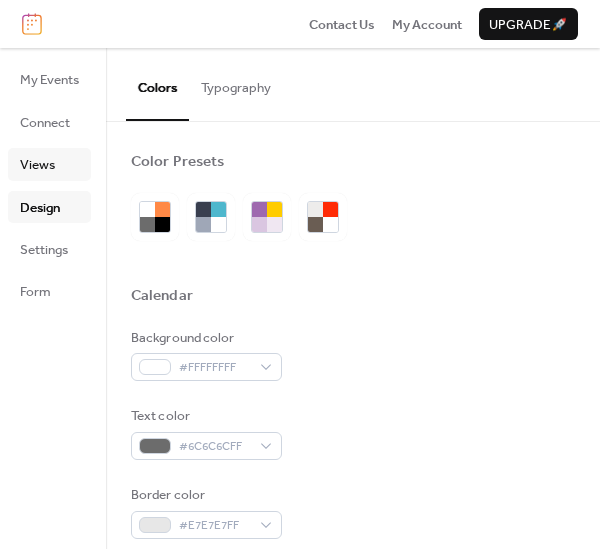 click on "Views" at bounding box center (37, 165) 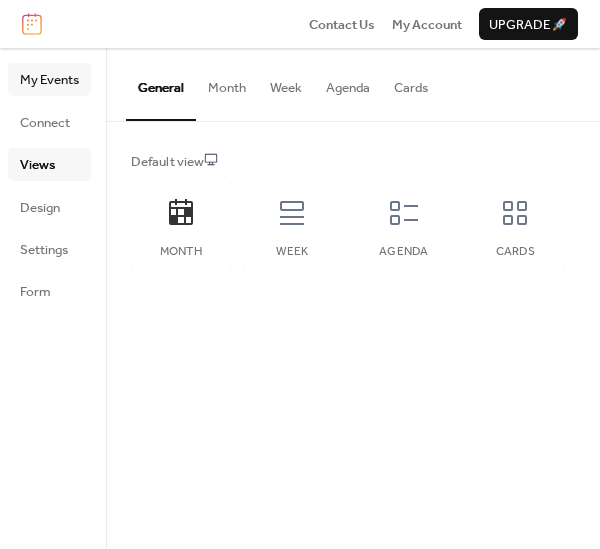 click on "My Events" at bounding box center (49, 80) 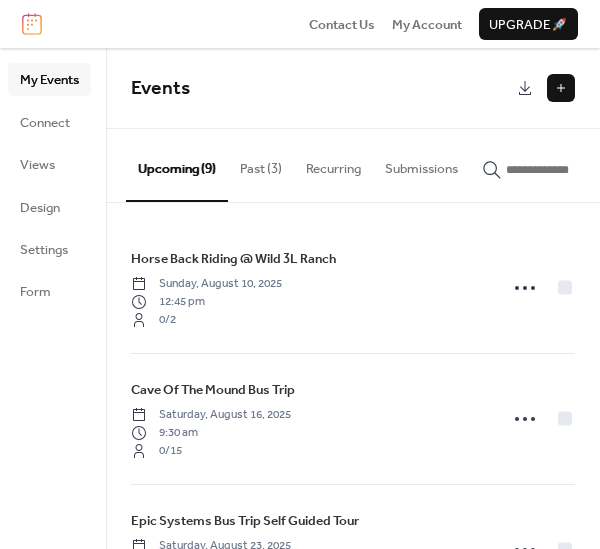 click at bounding box center (561, 88) 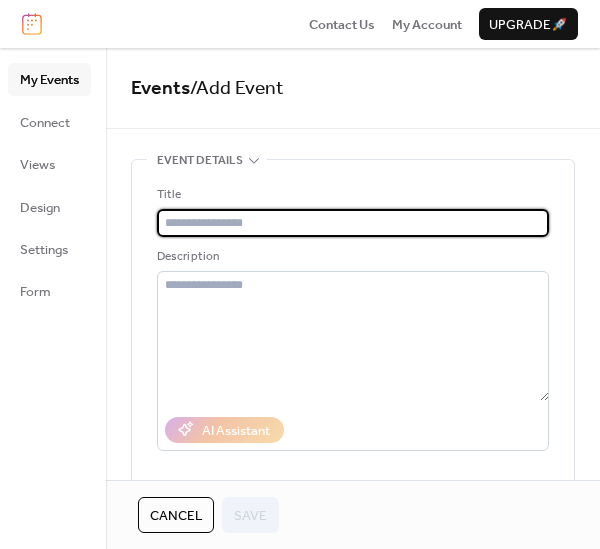 click at bounding box center [353, 223] 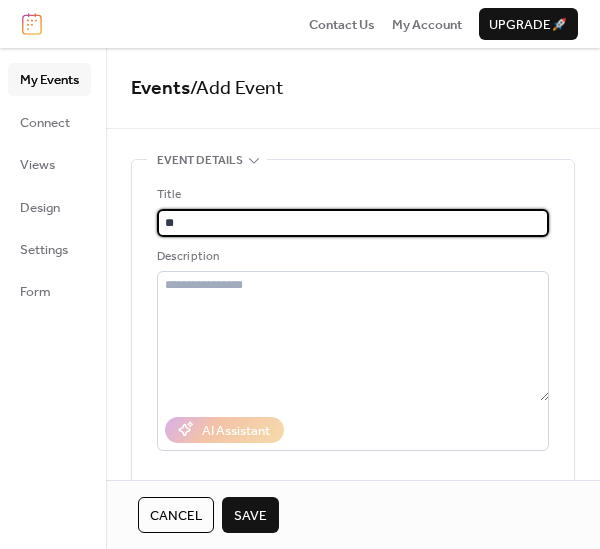 type on "*" 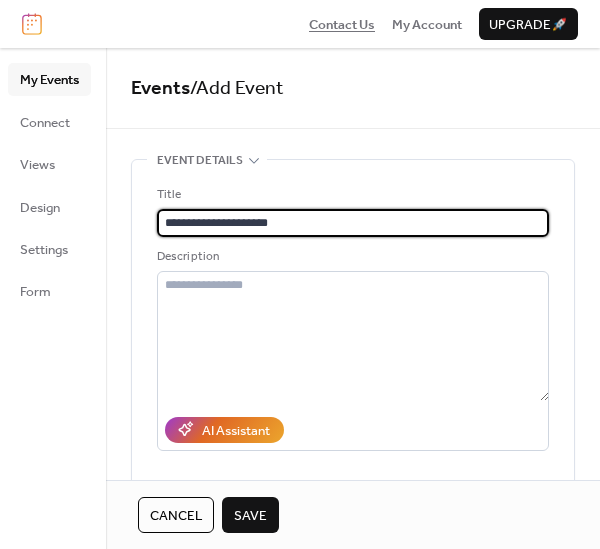 type on "**********" 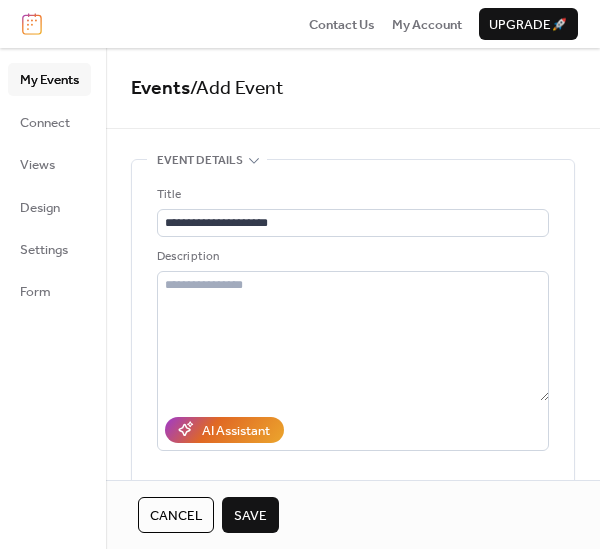 drag, startPoint x: 592, startPoint y: 151, endPoint x: 596, endPoint y: 225, distance: 74.10803 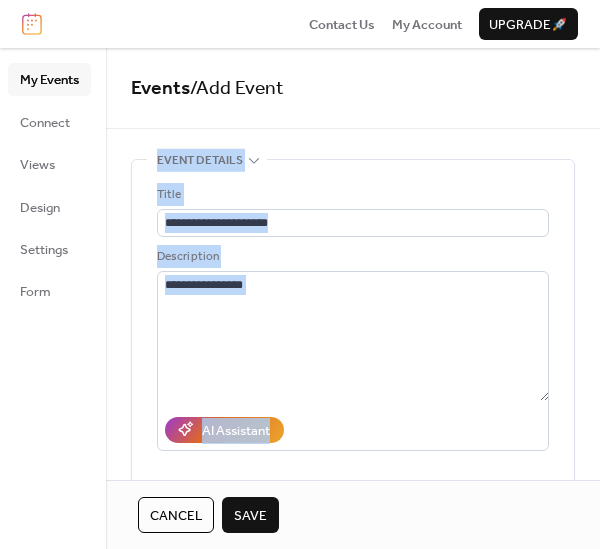 drag, startPoint x: 593, startPoint y: 141, endPoint x: 600, endPoint y: 248, distance: 107.22873 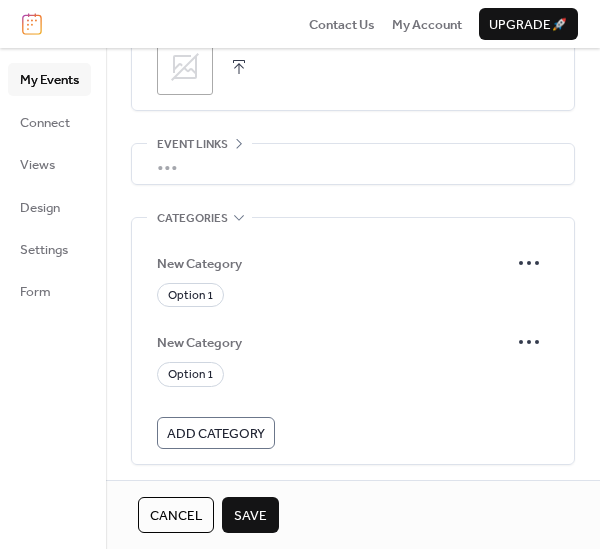 scroll, scrollTop: 876, scrollLeft: 0, axis: vertical 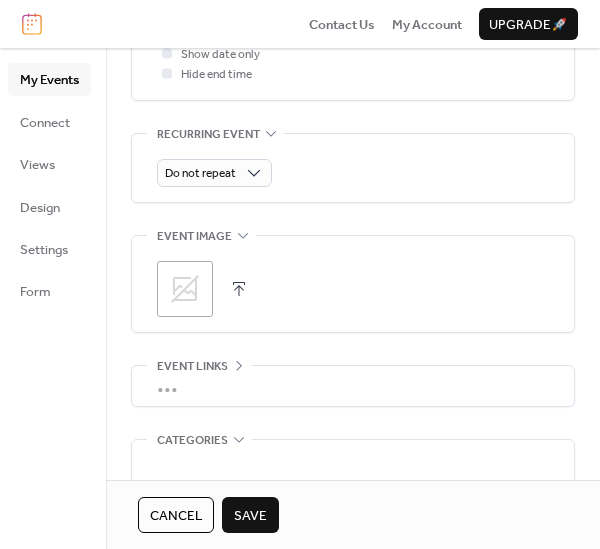 click 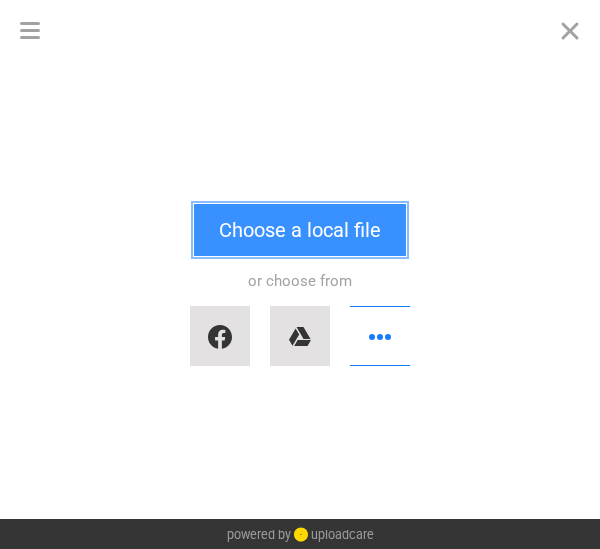 click on "Choose a local file" at bounding box center [300, 230] 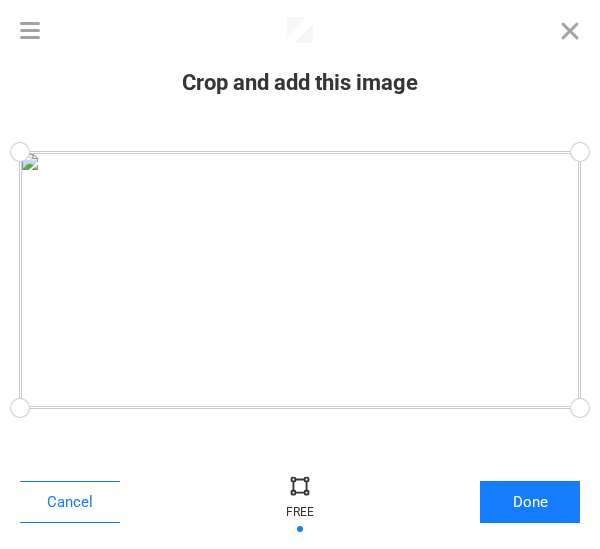 drag, startPoint x: 536, startPoint y: 272, endPoint x: 527, endPoint y: 239, distance: 34.20526 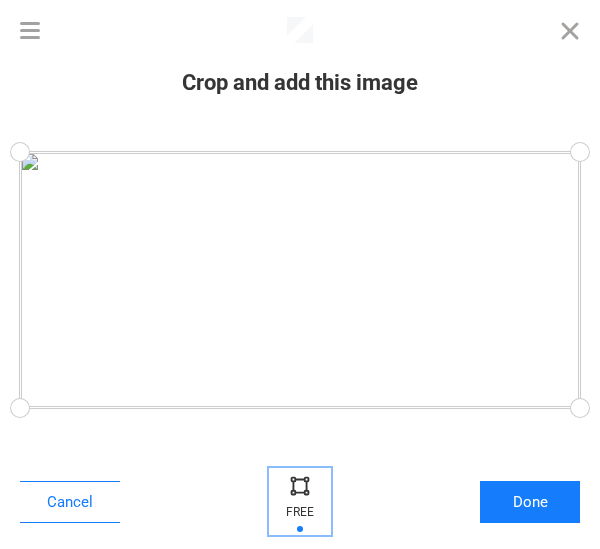 click at bounding box center (300, 485) 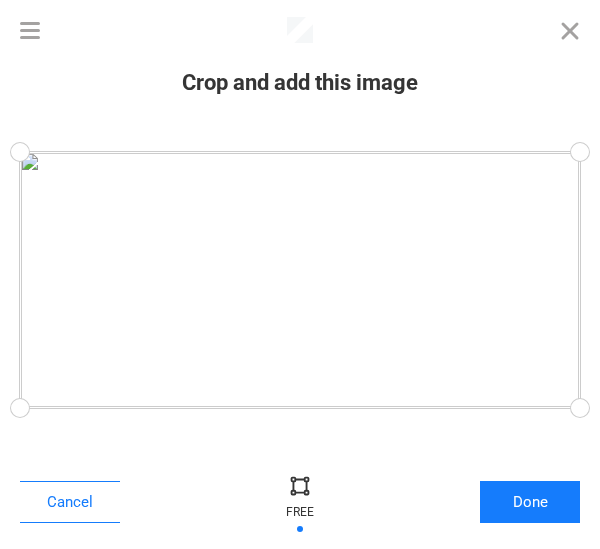 click at bounding box center (300, 485) 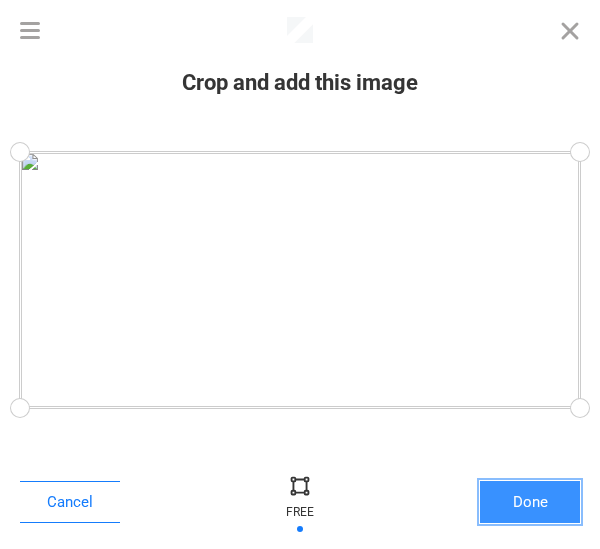 click on "Done" at bounding box center [530, 502] 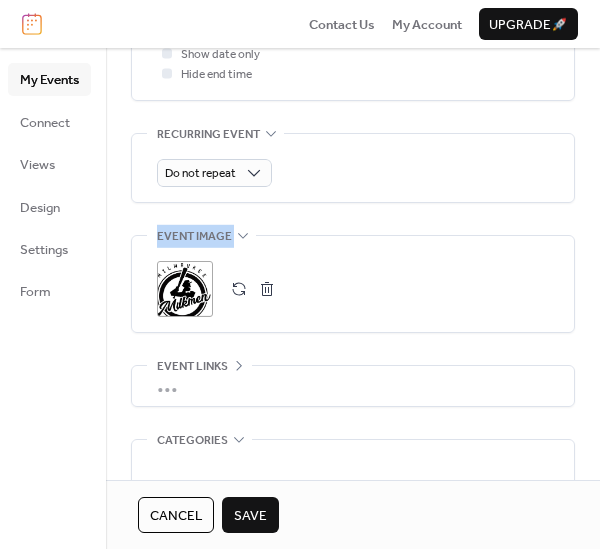 drag, startPoint x: 588, startPoint y: 297, endPoint x: 580, endPoint y: 180, distance: 117.273186 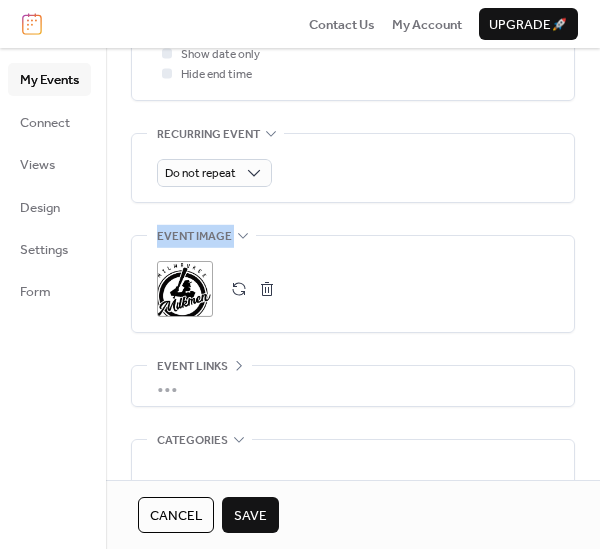 drag, startPoint x: 592, startPoint y: 300, endPoint x: 594, endPoint y: 287, distance: 13.152946 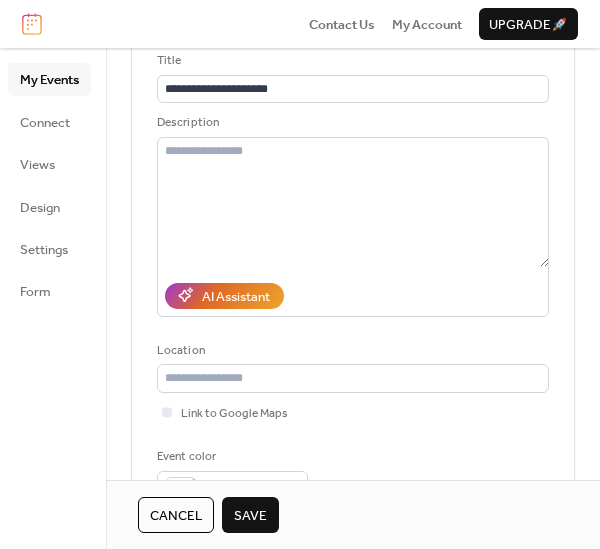 scroll, scrollTop: 0, scrollLeft: 0, axis: both 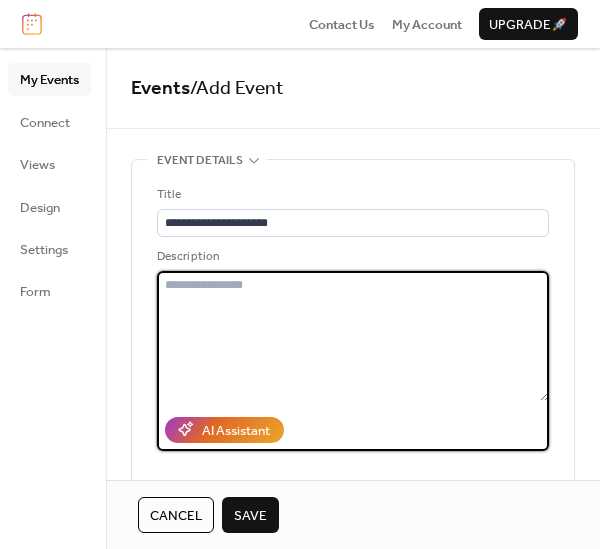 click at bounding box center (353, 336) 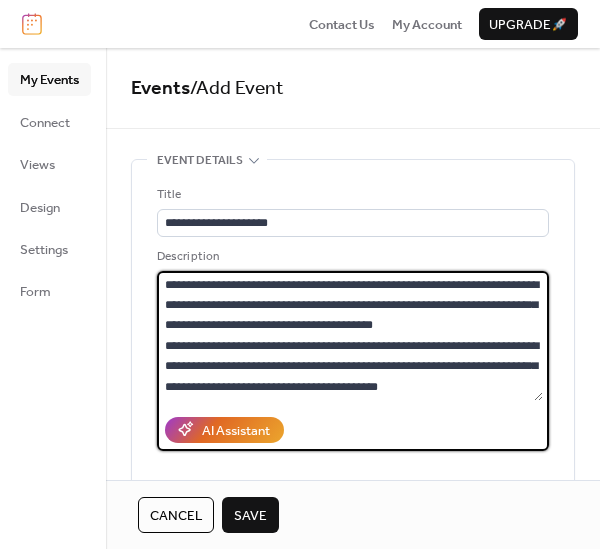 scroll, scrollTop: 222, scrollLeft: 0, axis: vertical 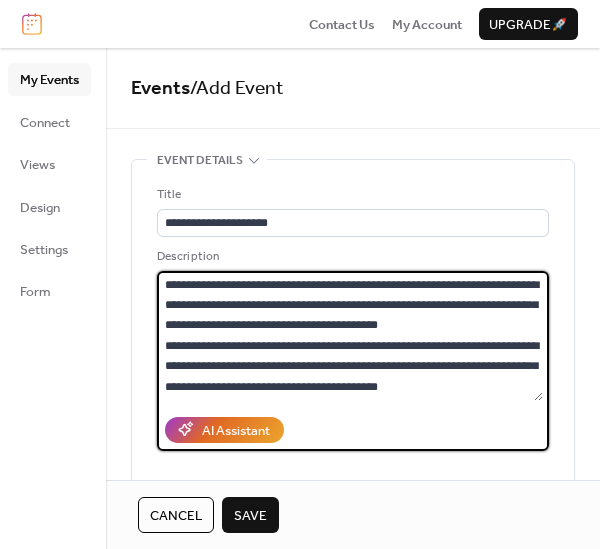click on "**********" at bounding box center [353, 361] 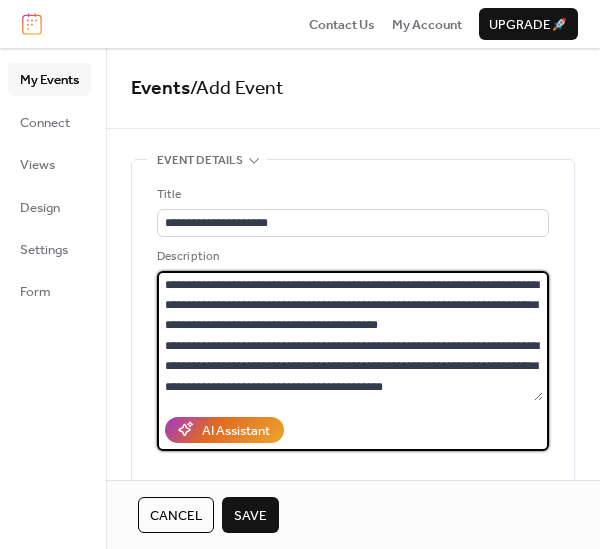 type on "**********" 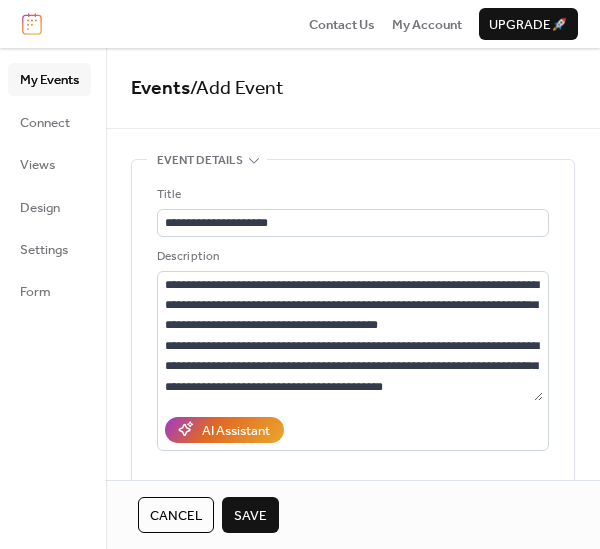drag, startPoint x: 237, startPoint y: 527, endPoint x: 236, endPoint y: 510, distance: 17.029387 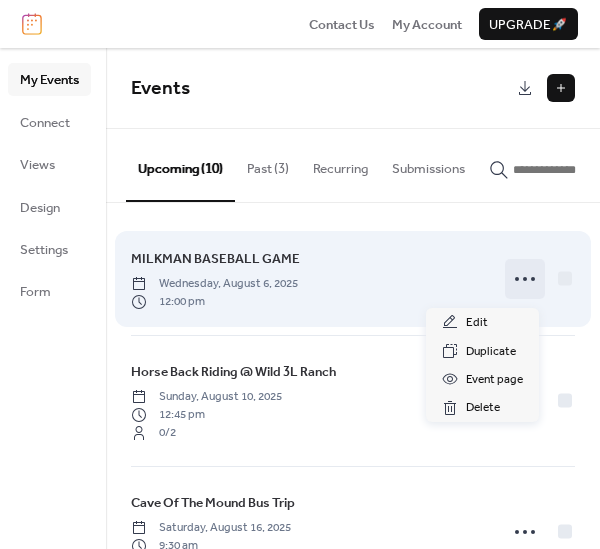 click 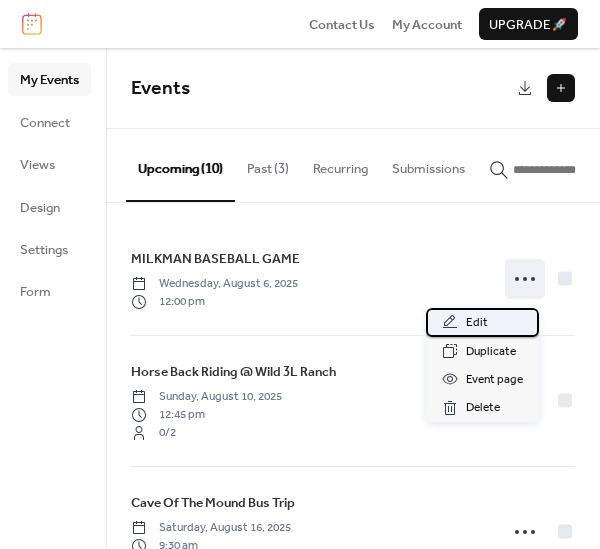 click on "Edit" at bounding box center (477, 323) 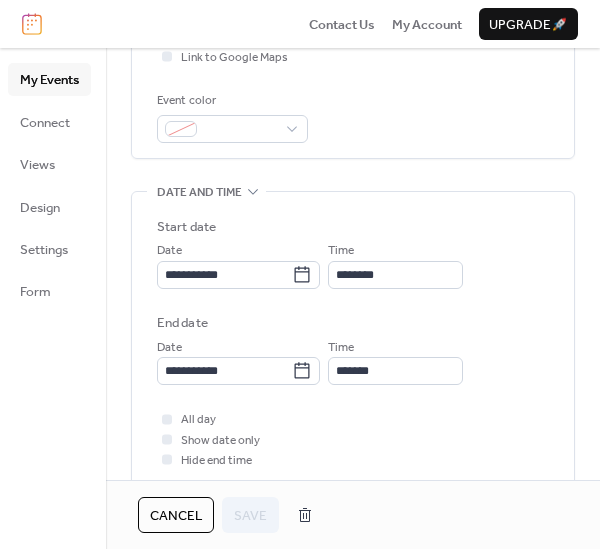 scroll, scrollTop: 495, scrollLeft: 0, axis: vertical 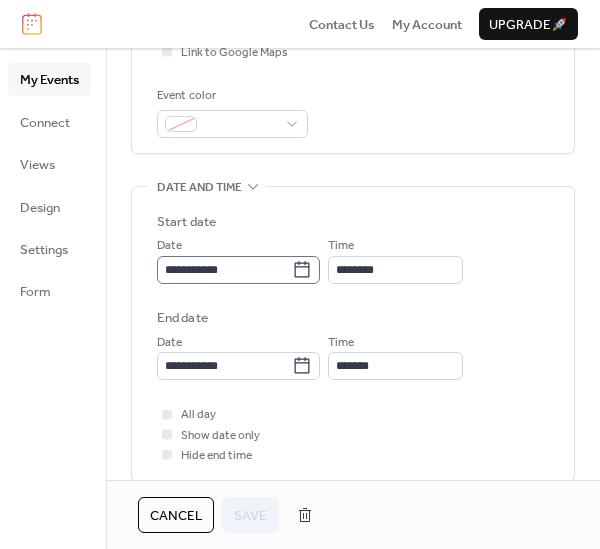 click 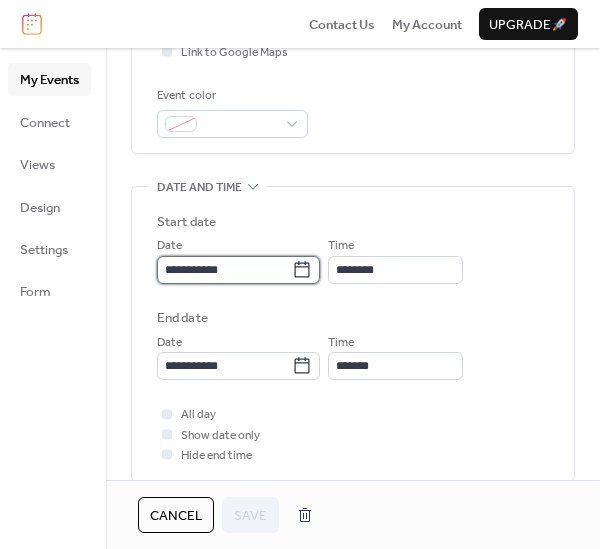 click on "**********" at bounding box center [224, 270] 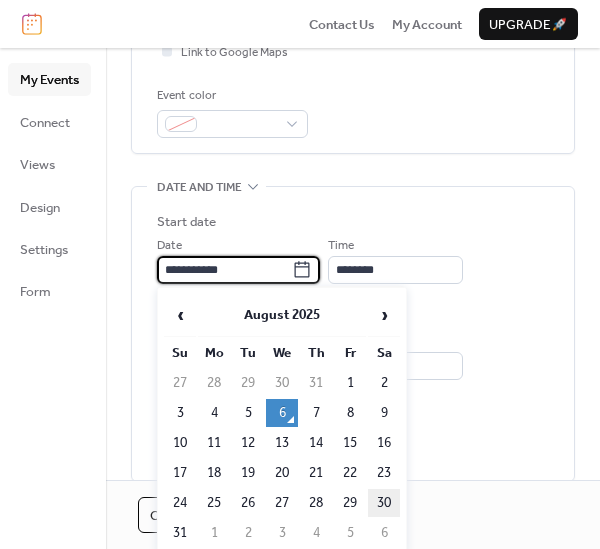 click on "30" at bounding box center [384, 503] 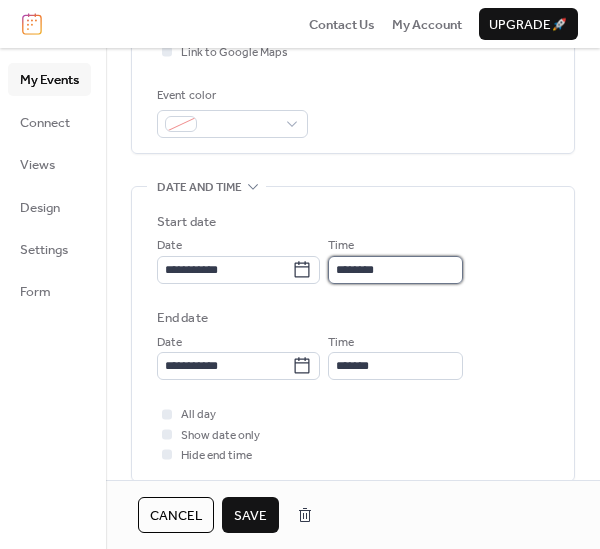 click on "********" at bounding box center [395, 270] 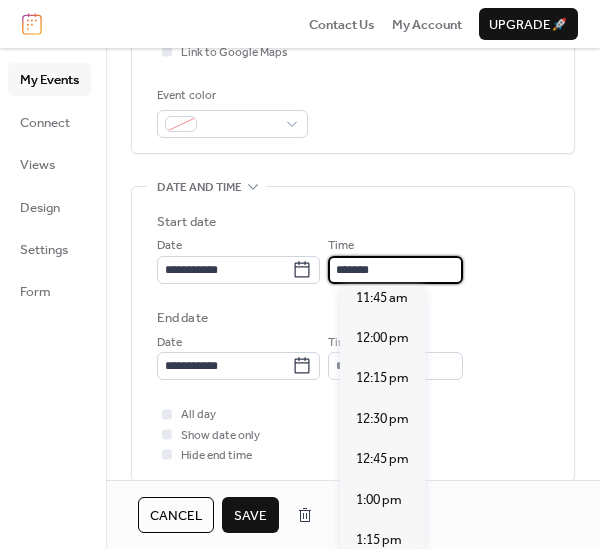 scroll, scrollTop: 2860, scrollLeft: 0, axis: vertical 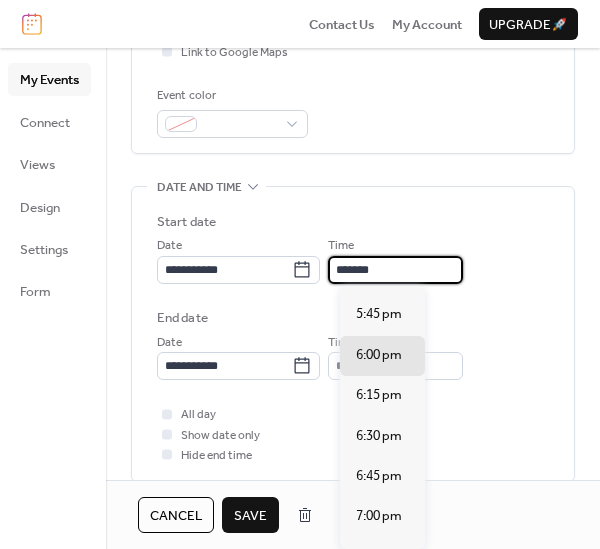 type on "*******" 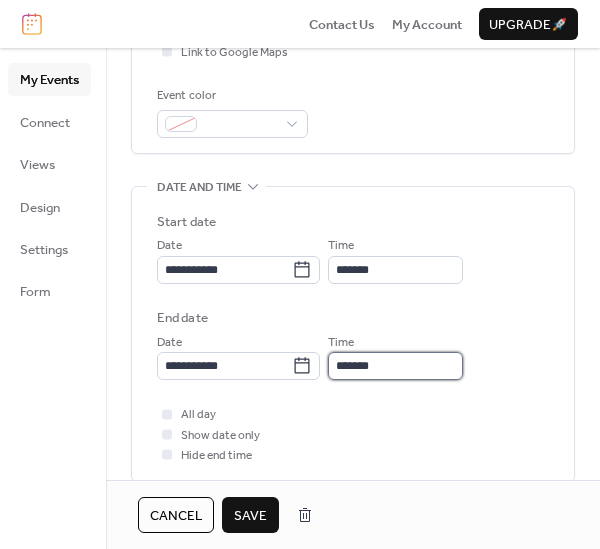 click on "*******" at bounding box center [395, 366] 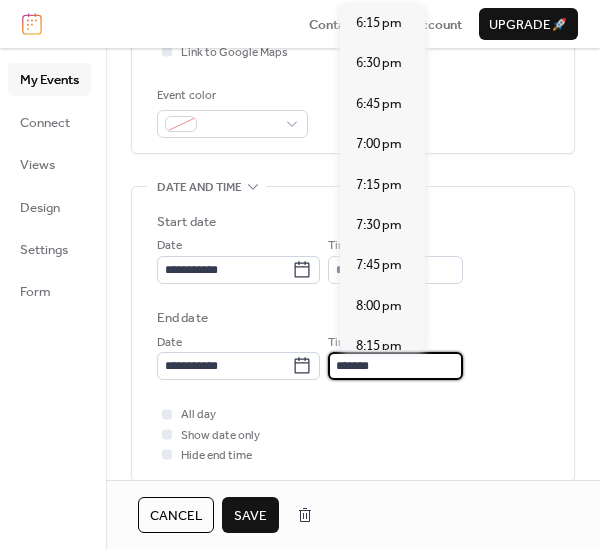 scroll, scrollTop: 437, scrollLeft: 0, axis: vertical 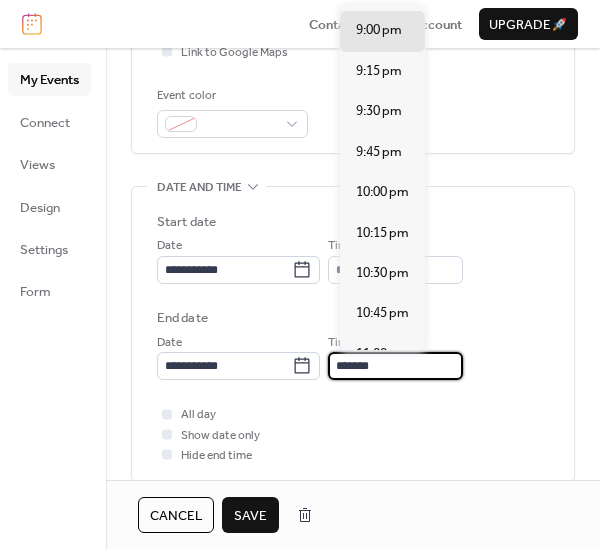 type on "*******" 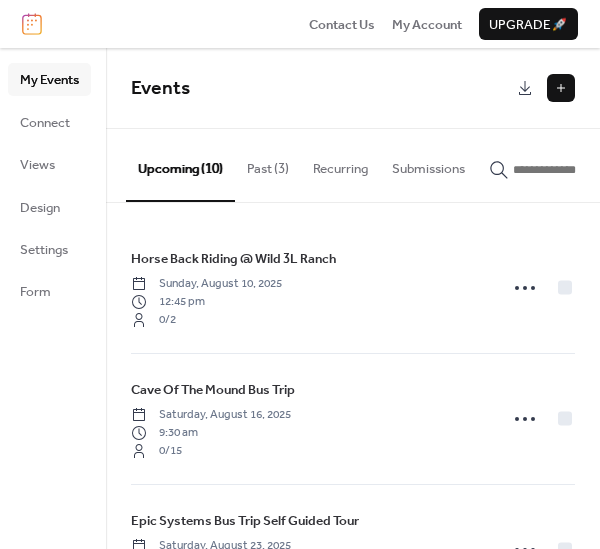 click on "Horse Back Riding @ Wild 3L Ranch Sunday, [MONTH] 10, 2025 12:45 pm 0  /  2 Cave Of The Mound Bus Trip Saturday, [MONTH] 16, 2025 9:30 am 0  /  15 Epic Systems Bus Trip Self Guided Tour Saturday, [MONTH] 23, 2025 9:00 am 1  /  15 Lynden Sculpture Gardens Sunday, [MONTH] 24, 2025 1:00 pm 0  /  5 MILKMAN BASEBALL GAME Saturday, [MONTH] 30, 2025 6:00 pm Mid - Continent Railway Fall Color Train Ride Saturday, [MONTH] 11, 2025 10:15 am 0  /  10 Octagon Museum Tour and Bus Ride Saturday, [MONTH] 25, 2025 9:00 am 0  /  10 Christmas Party/Holiday Party- Semi- Formal Event Saturday, [MONTH] 6, 2025 5:00 pm 0  /  50 New Years Eve Party Wednesday, [MONTH] 31, 2025 7:00 pm 0  /  50 Kentucky Derby Party Saturday, [MONTH] 2, 2026 3:00 pm 0  /" at bounding box center [353, 376] 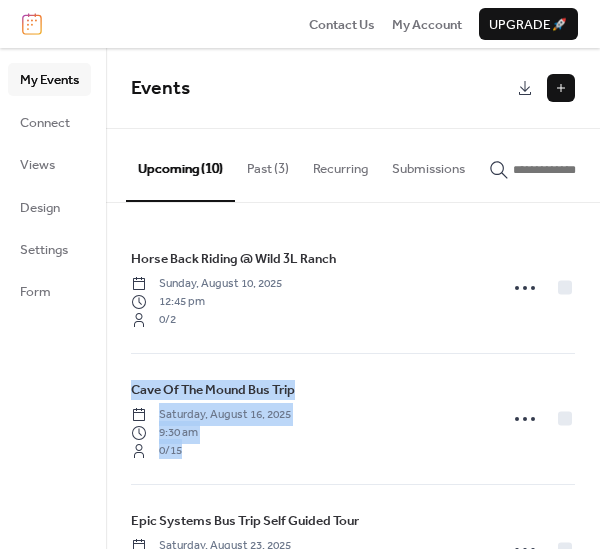 drag, startPoint x: 592, startPoint y: 247, endPoint x: 615, endPoint y: 419, distance: 173.53098 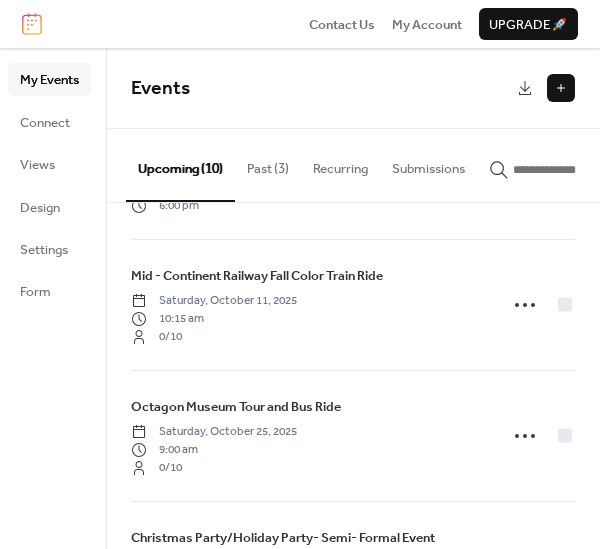 scroll, scrollTop: 461, scrollLeft: 0, axis: vertical 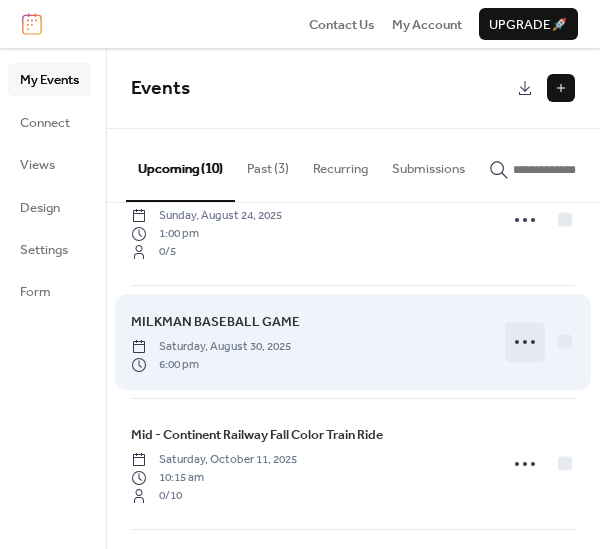 click 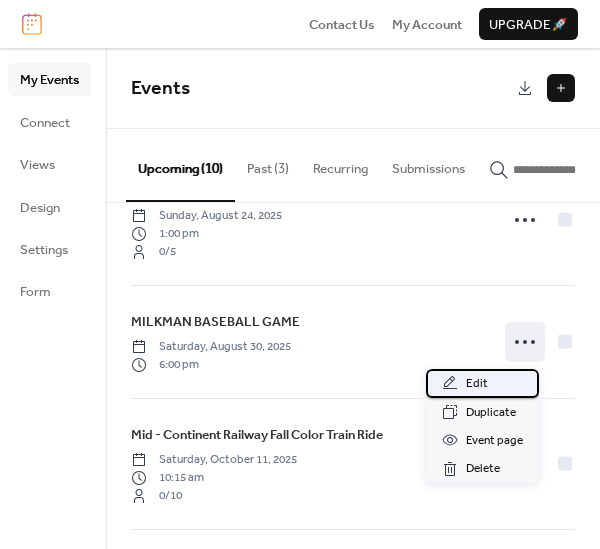 click on "Edit" at bounding box center [477, 384] 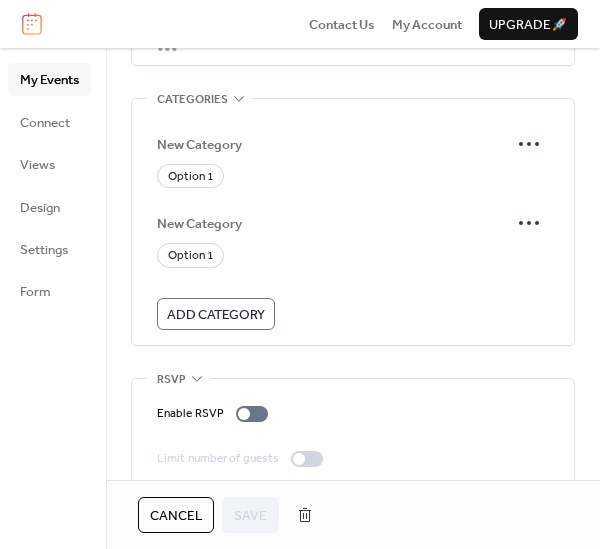 scroll, scrollTop: 1235, scrollLeft: 0, axis: vertical 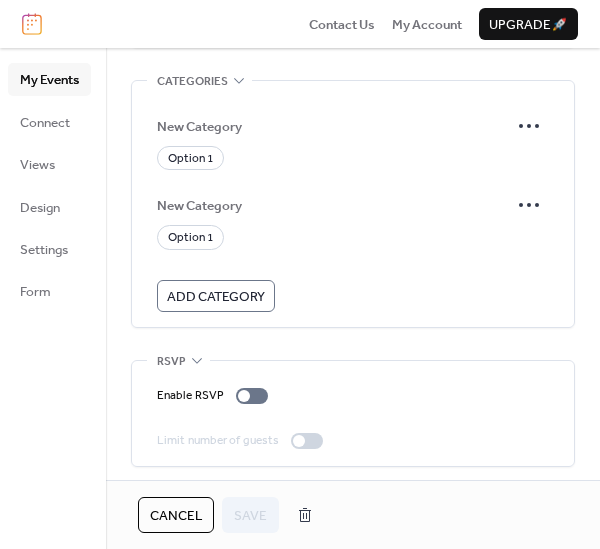 click at bounding box center (307, 441) 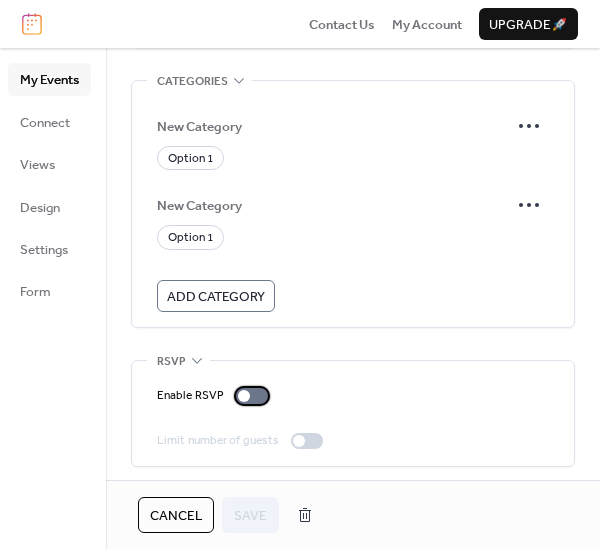 click at bounding box center [252, 396] 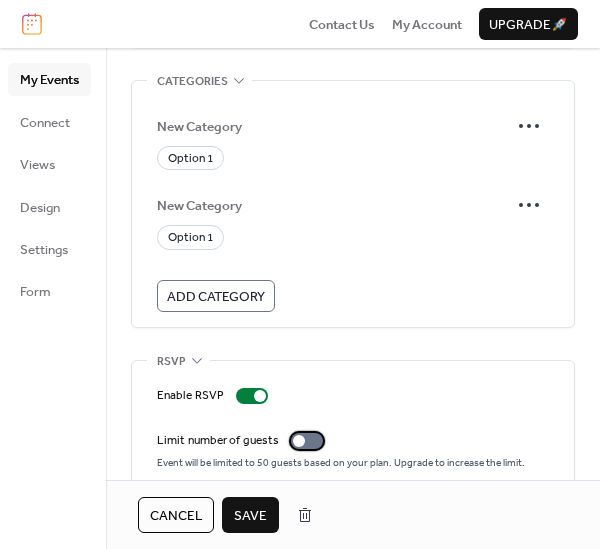 click at bounding box center [299, 441] 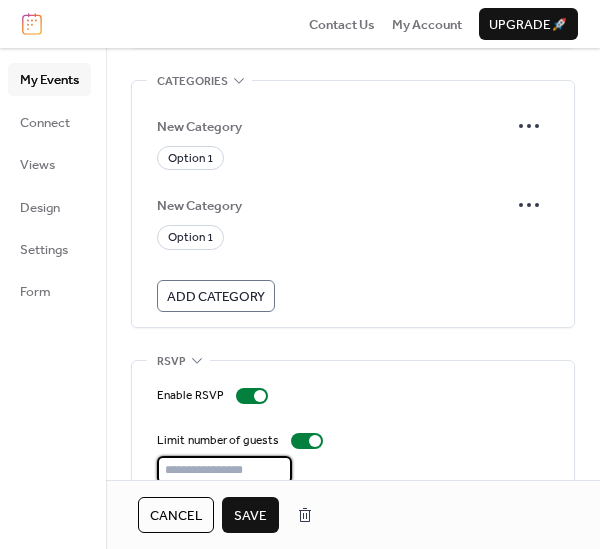 drag, startPoint x: 218, startPoint y: 472, endPoint x: 205, endPoint y: 470, distance: 13.152946 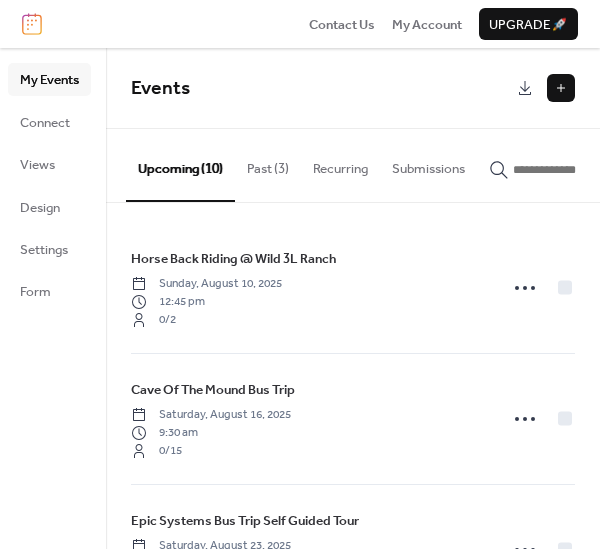 click at bounding box center (561, 88) 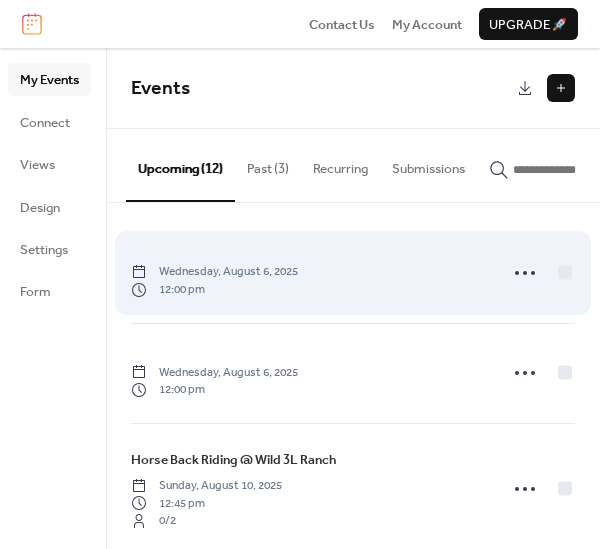 click on "Wednesday, August 6, 2025" at bounding box center [214, 272] 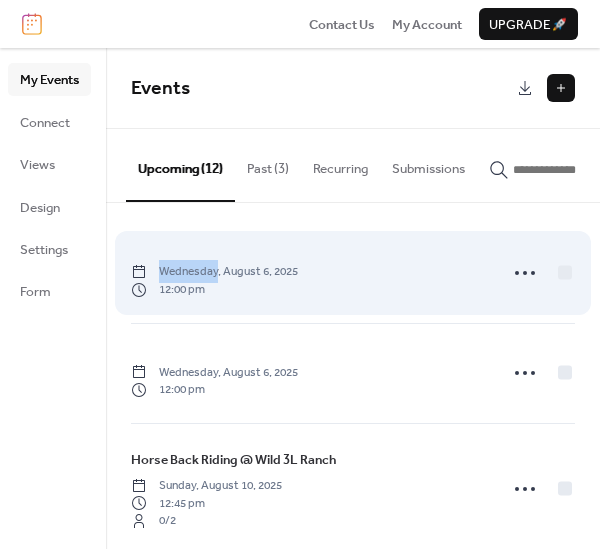 click on "Wednesday, August 6, 2025" at bounding box center (214, 272) 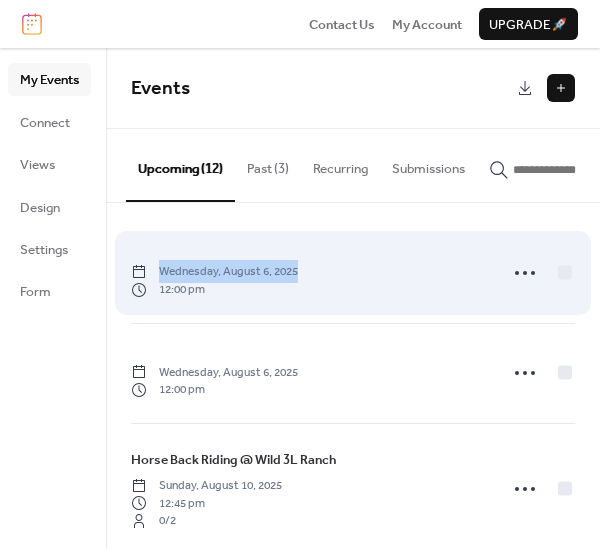 click on "Wednesday, August 6, 2025" at bounding box center [214, 272] 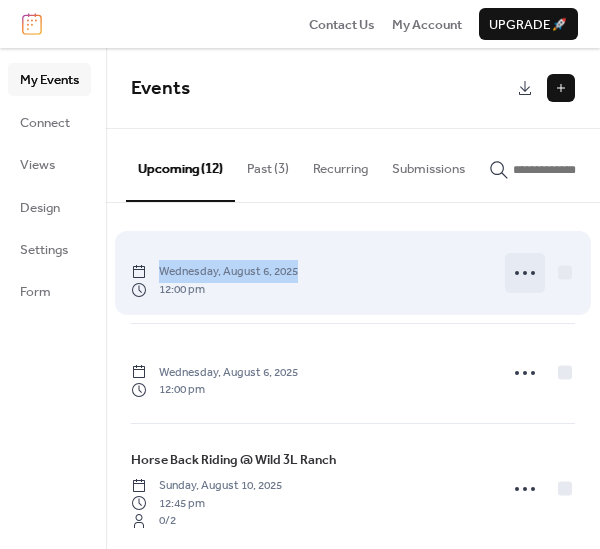 click 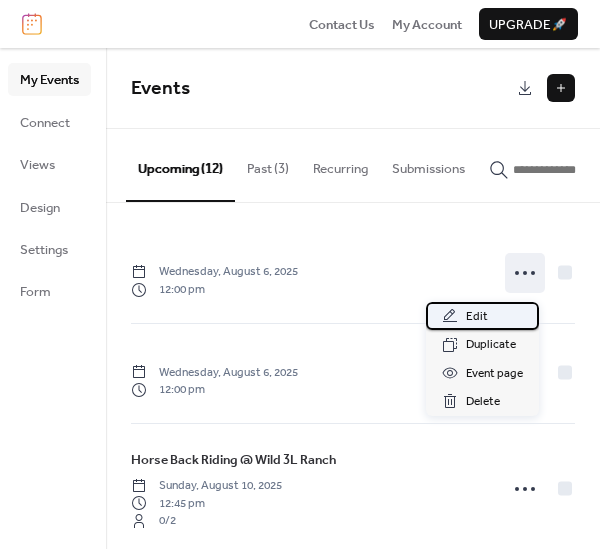 click on "Edit" at bounding box center (477, 317) 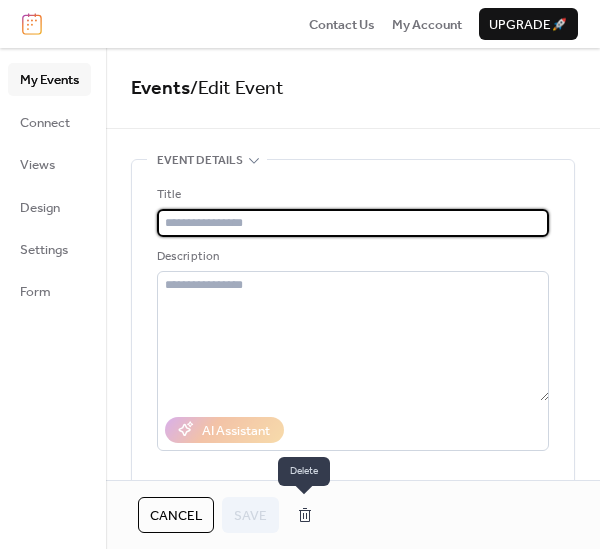 click at bounding box center [305, 515] 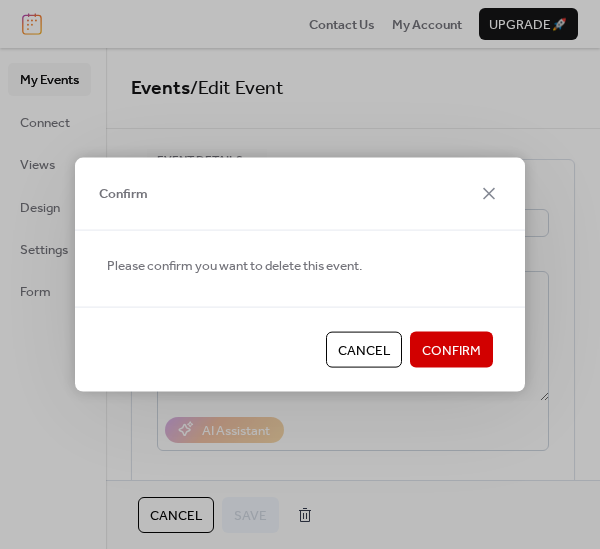click on "Confirm" at bounding box center (451, 351) 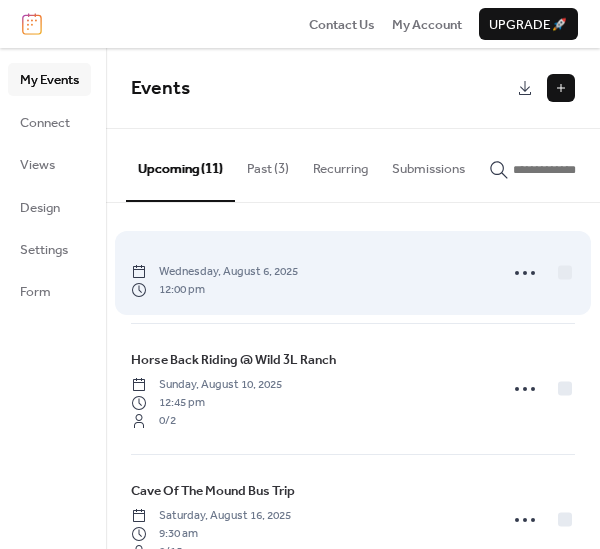 click on "Wednesday, August 6, 2025" at bounding box center (214, 272) 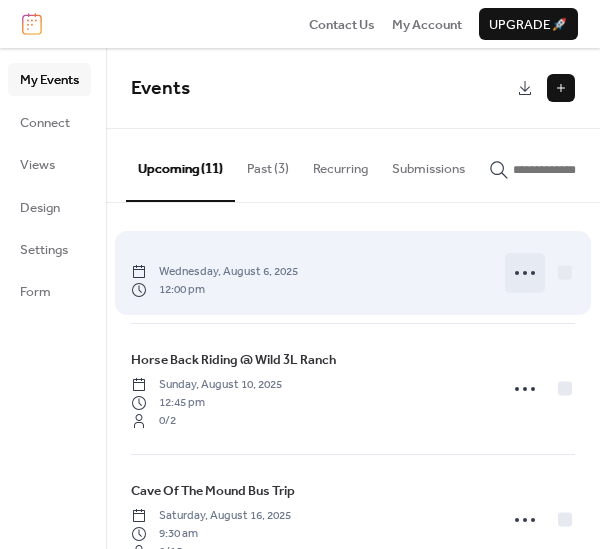 click 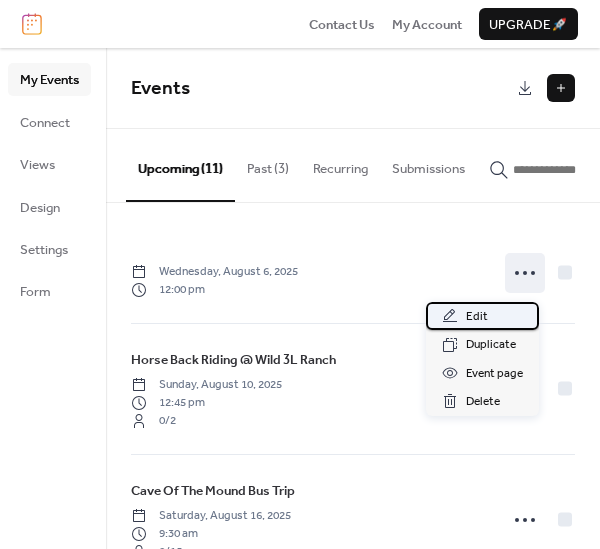 click on "Edit" at bounding box center (482, 316) 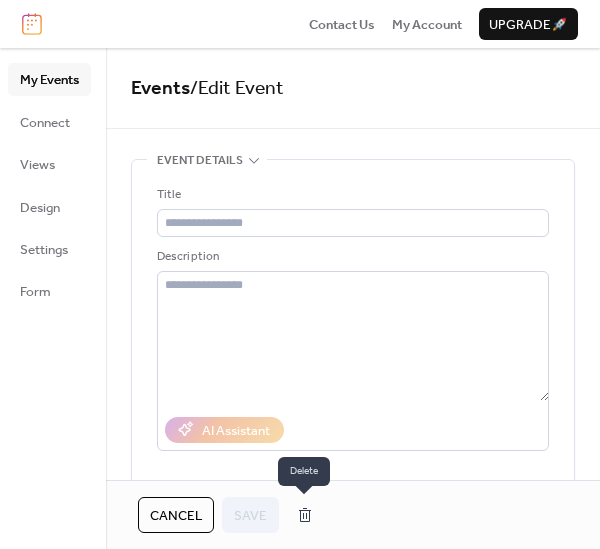 click at bounding box center (305, 515) 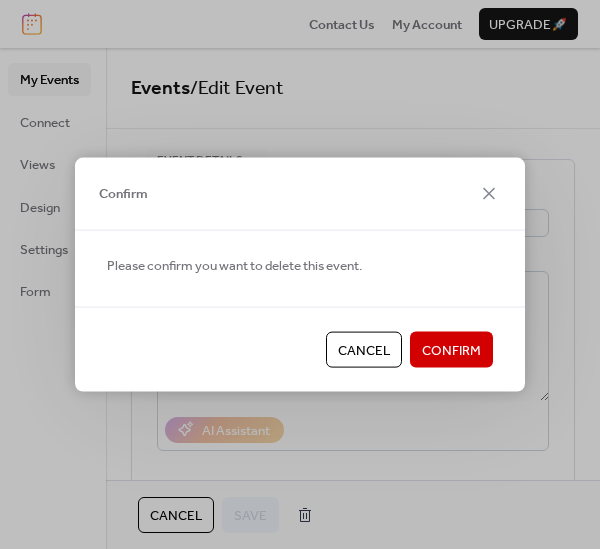 click on "Confirm" at bounding box center [451, 351] 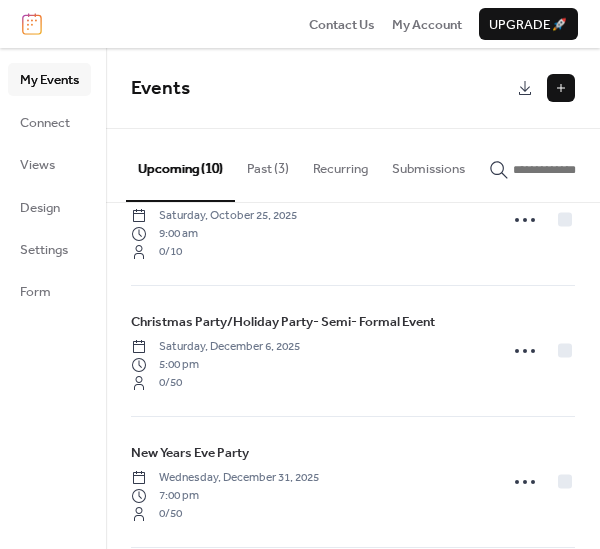 scroll, scrollTop: 1004, scrollLeft: 0, axis: vertical 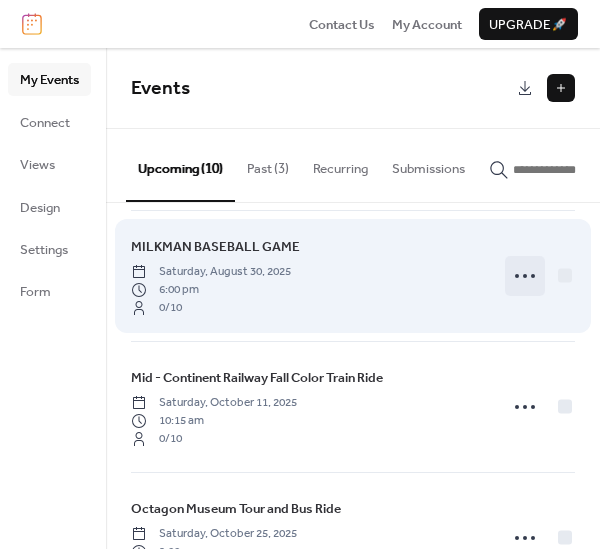 click 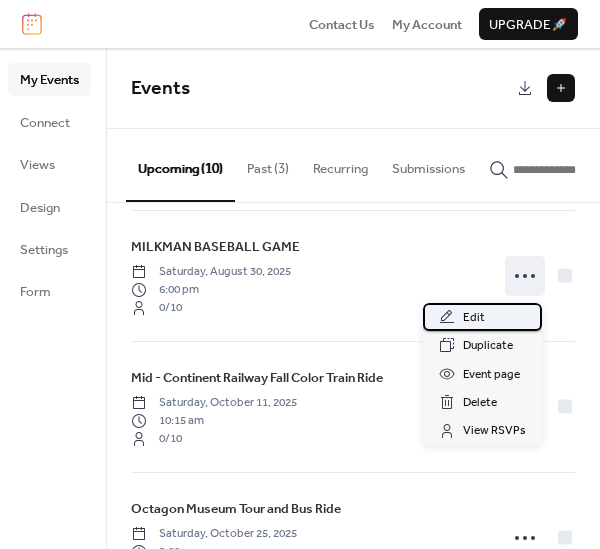 click on "Edit" at bounding box center [474, 318] 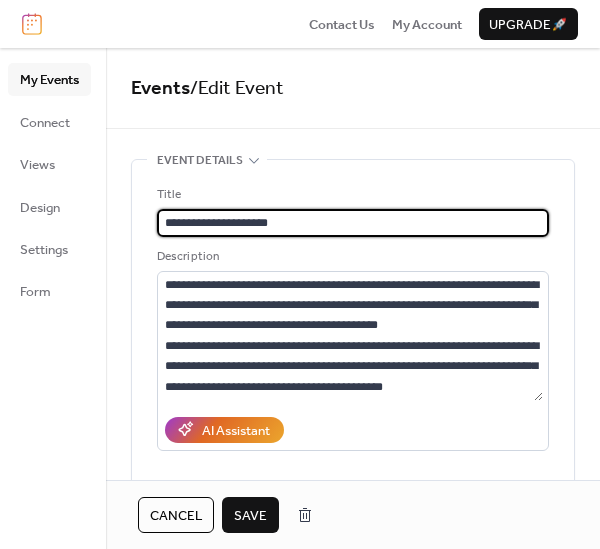 type on "**********" 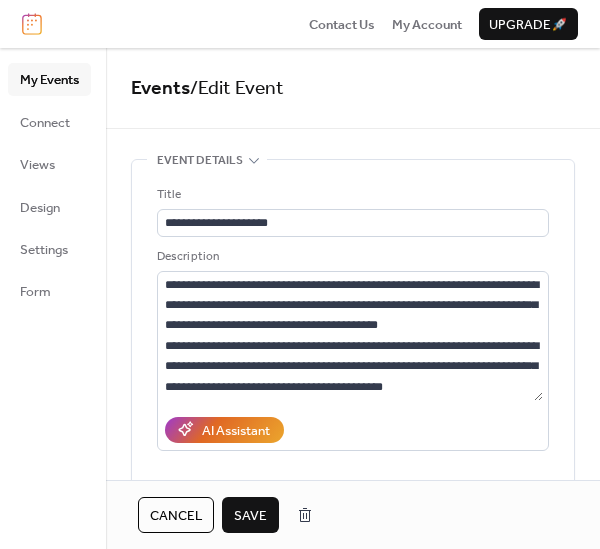 click on "Save" at bounding box center (250, 516) 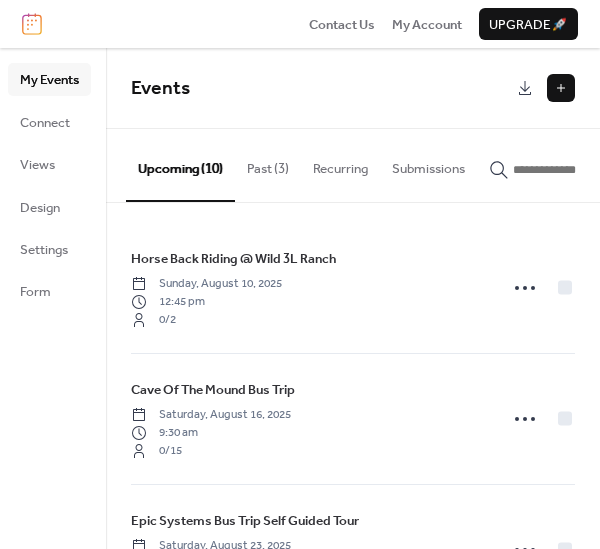drag, startPoint x: 592, startPoint y: 249, endPoint x: 608, endPoint y: 356, distance: 108.18965 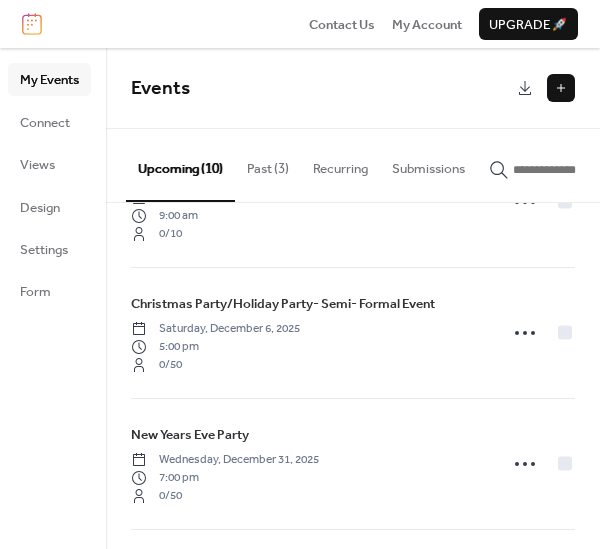 scroll, scrollTop: 0, scrollLeft: 0, axis: both 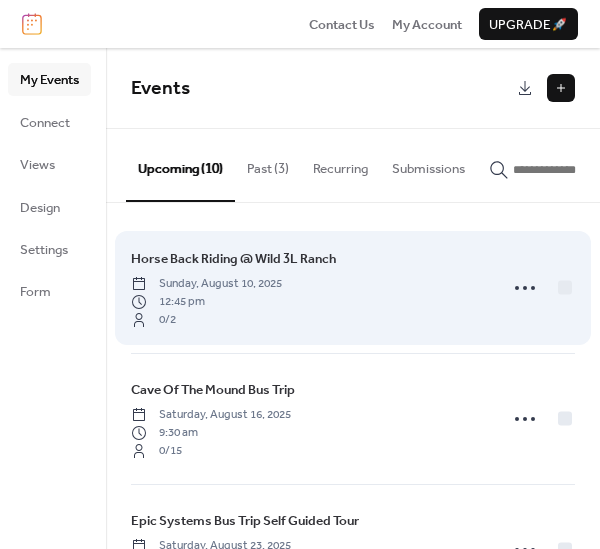 click on "Horse Back Riding @ Wild 3L Ranch" at bounding box center [233, 259] 